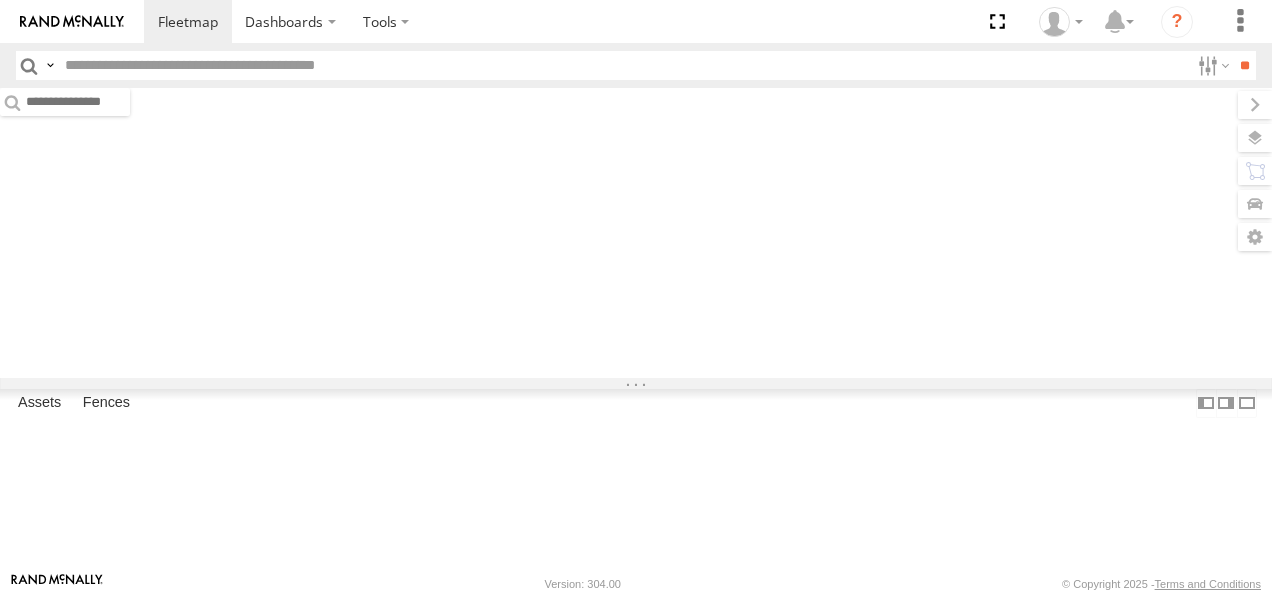 scroll, scrollTop: 0, scrollLeft: 0, axis: both 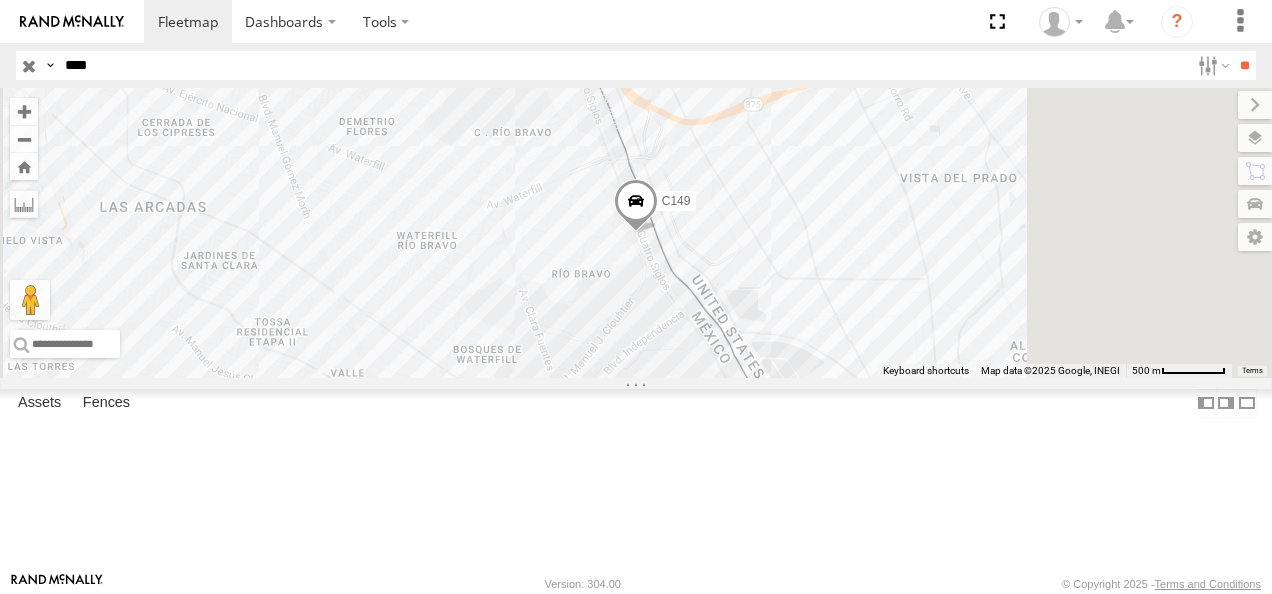 click at bounding box center (50, 65) 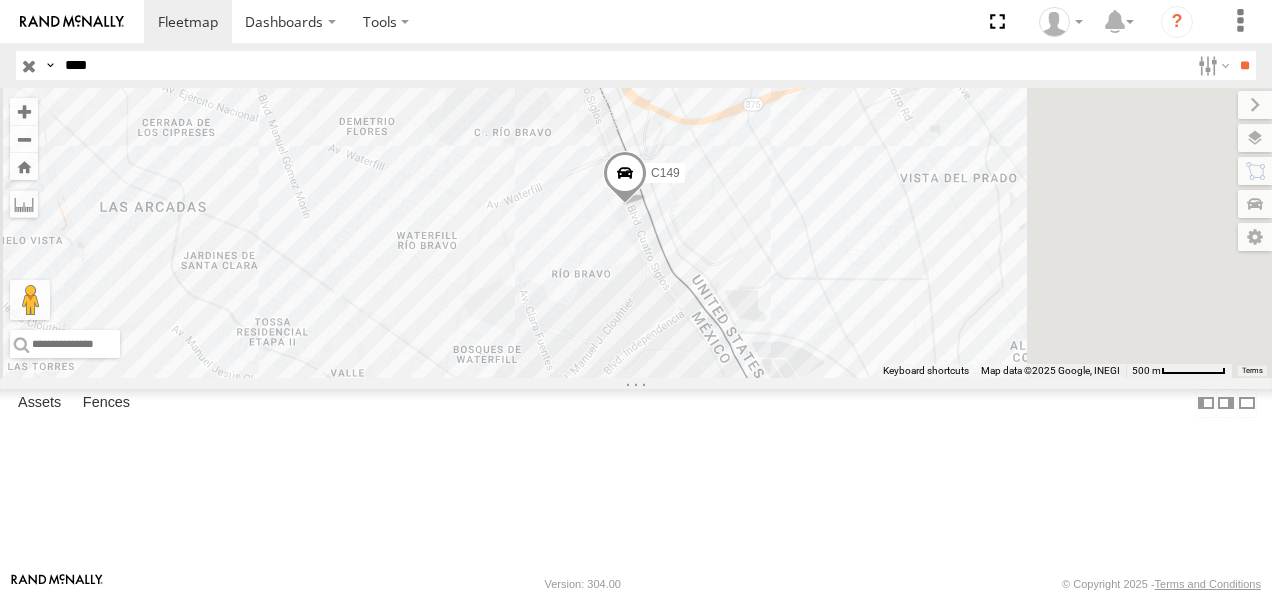 click on "Search Query" at bounding box center [0, 0] 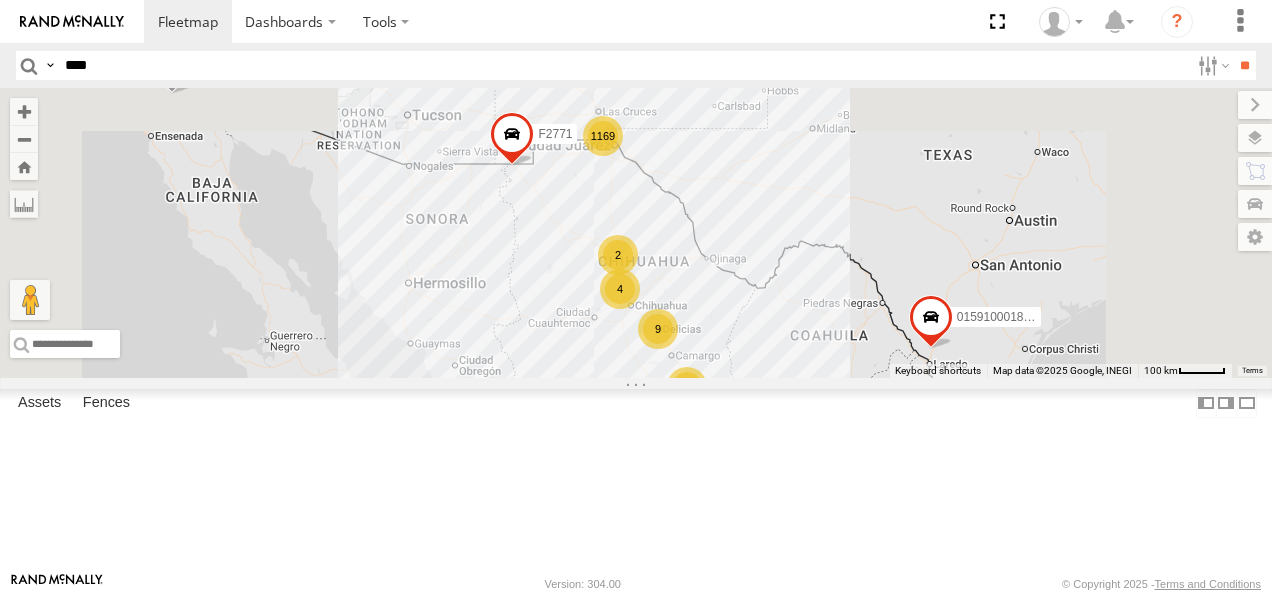 drag, startPoint x: 878, startPoint y: 170, endPoint x: 808, endPoint y: 449, distance: 287.64734 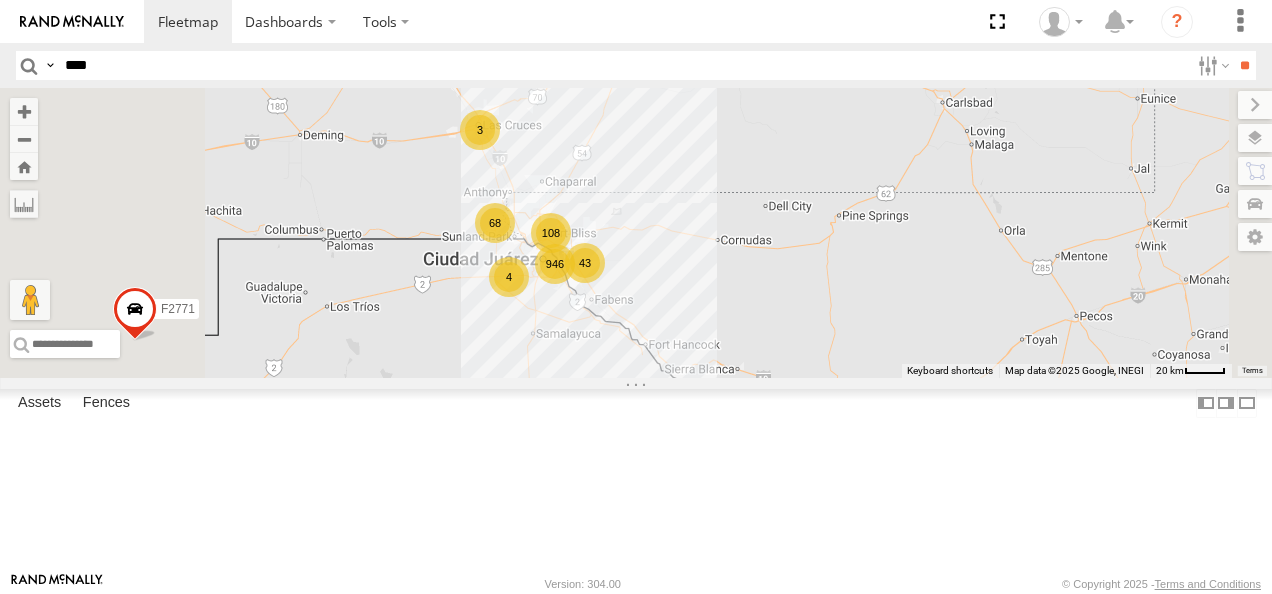 drag, startPoint x: 829, startPoint y: 357, endPoint x: 808, endPoint y: 430, distance: 75.96052 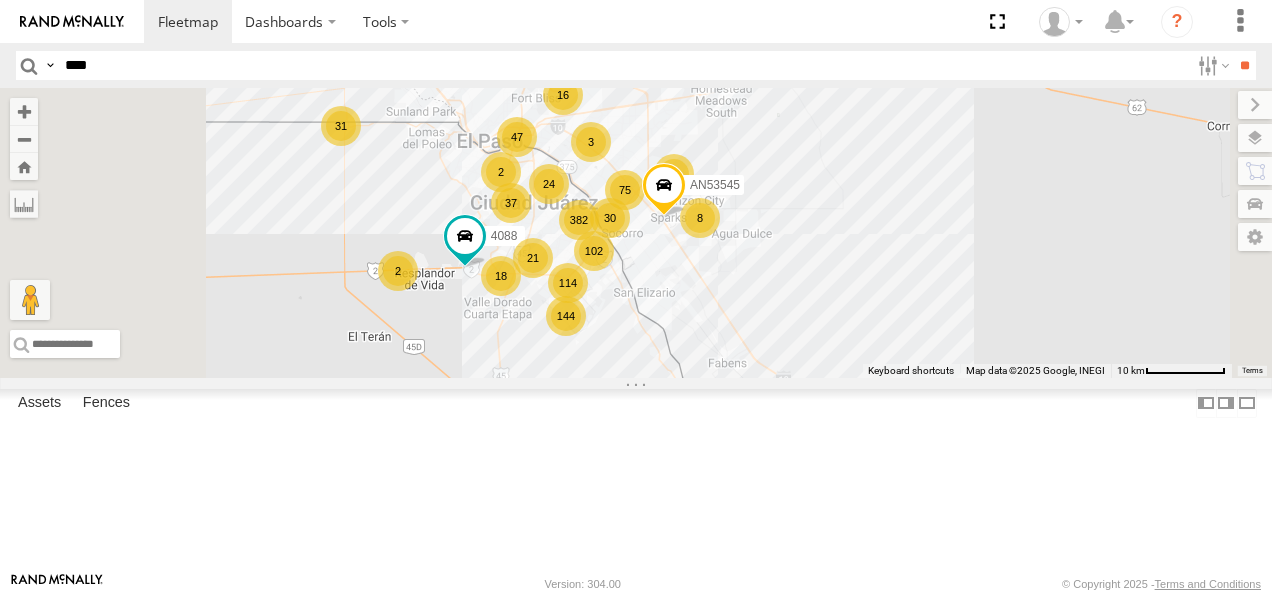 drag, startPoint x: 876, startPoint y: 304, endPoint x: 872, endPoint y: 388, distance: 84.095184 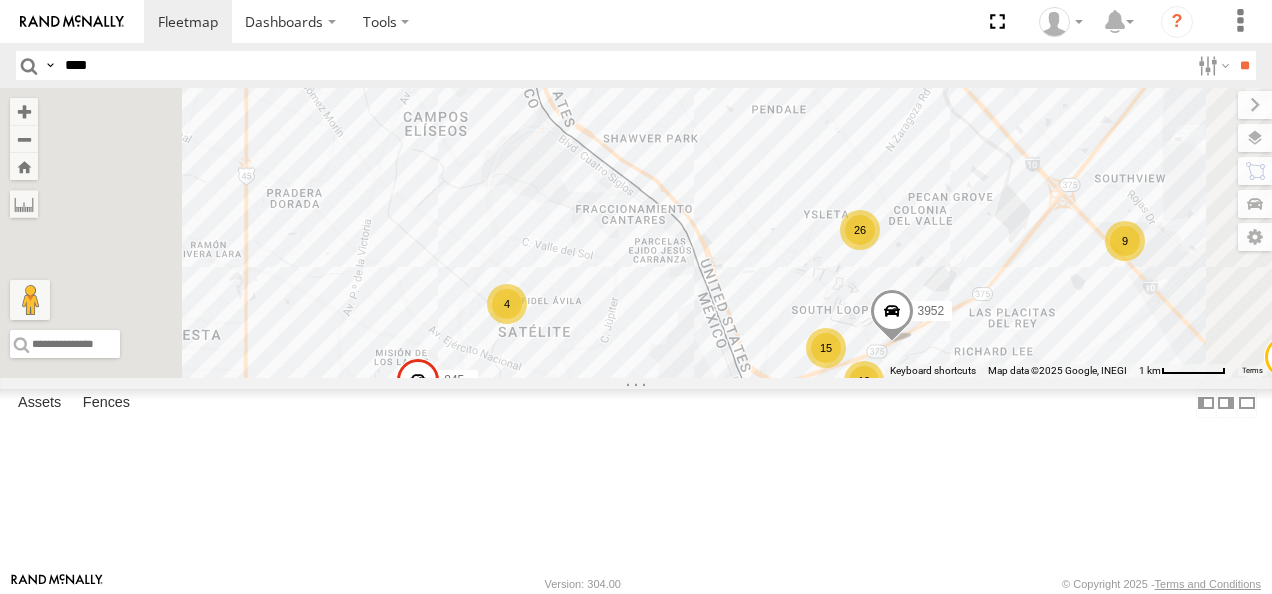 drag, startPoint x: 802, startPoint y: 208, endPoint x: 921, endPoint y: 443, distance: 263.41223 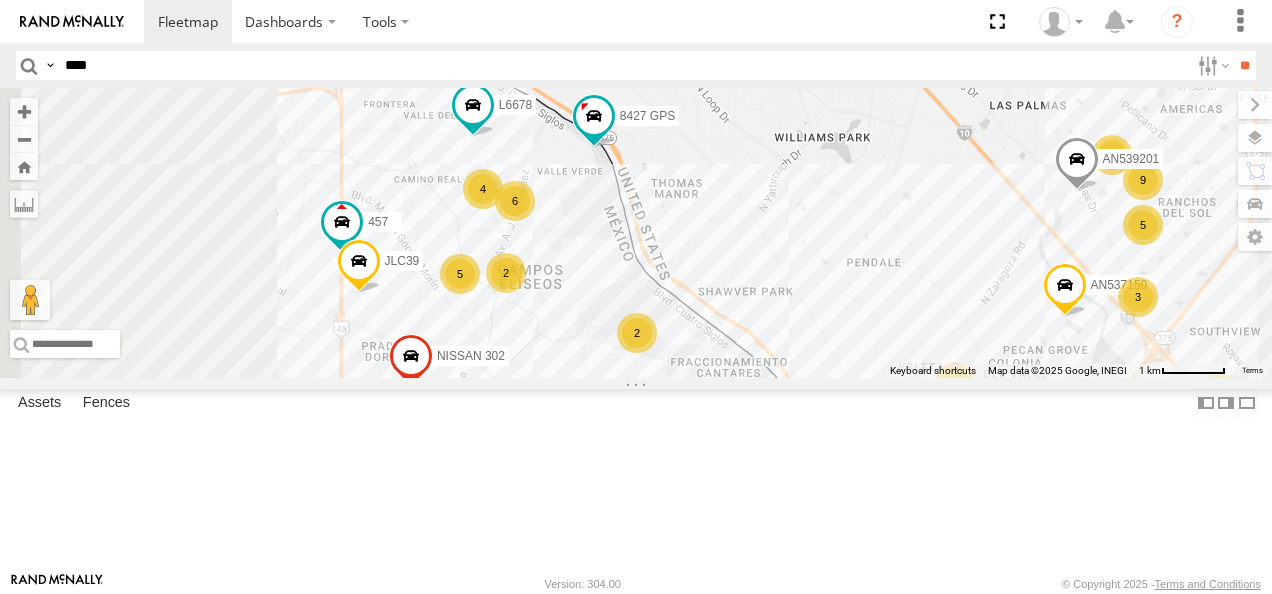 drag, startPoint x: 855, startPoint y: 346, endPoint x: 954, endPoint y: 510, distance: 191.5646 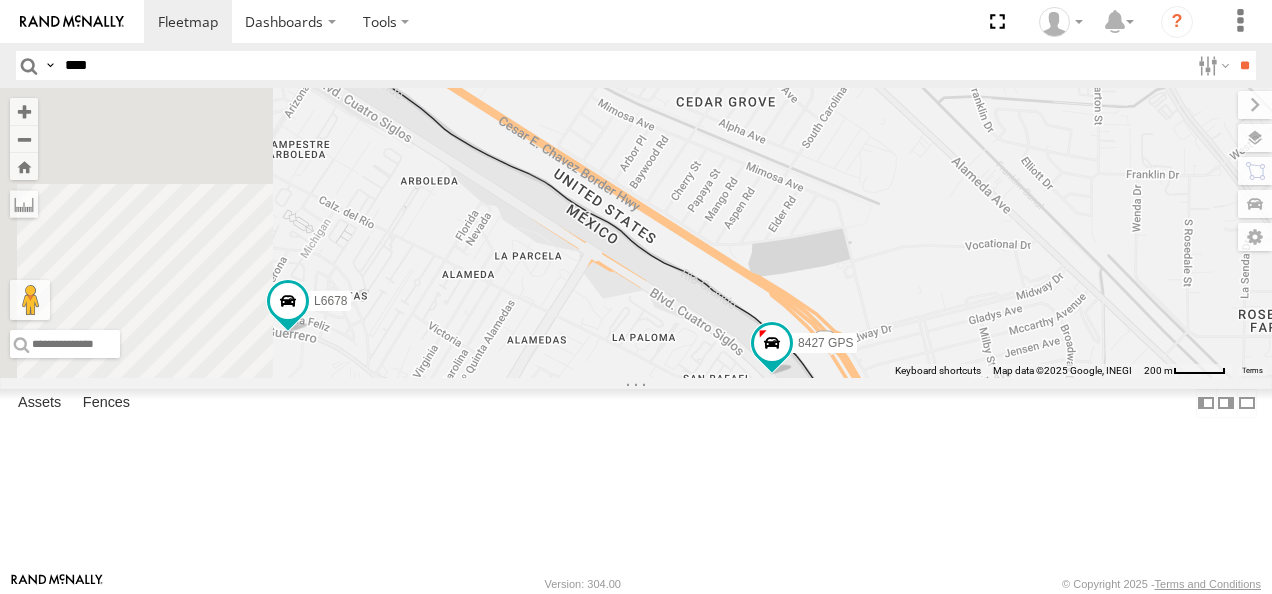 drag, startPoint x: 676, startPoint y: 298, endPoint x: 883, endPoint y: 500, distance: 289.22827 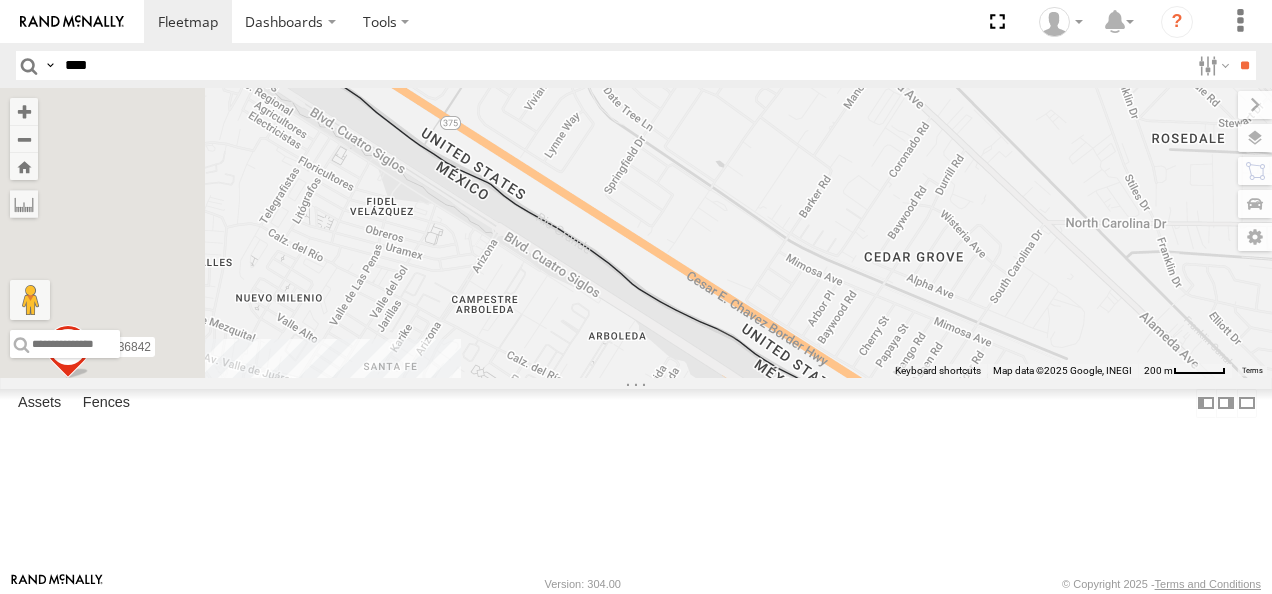 drag, startPoint x: 626, startPoint y: 264, endPoint x: 762, endPoint y: 372, distance: 173.66635 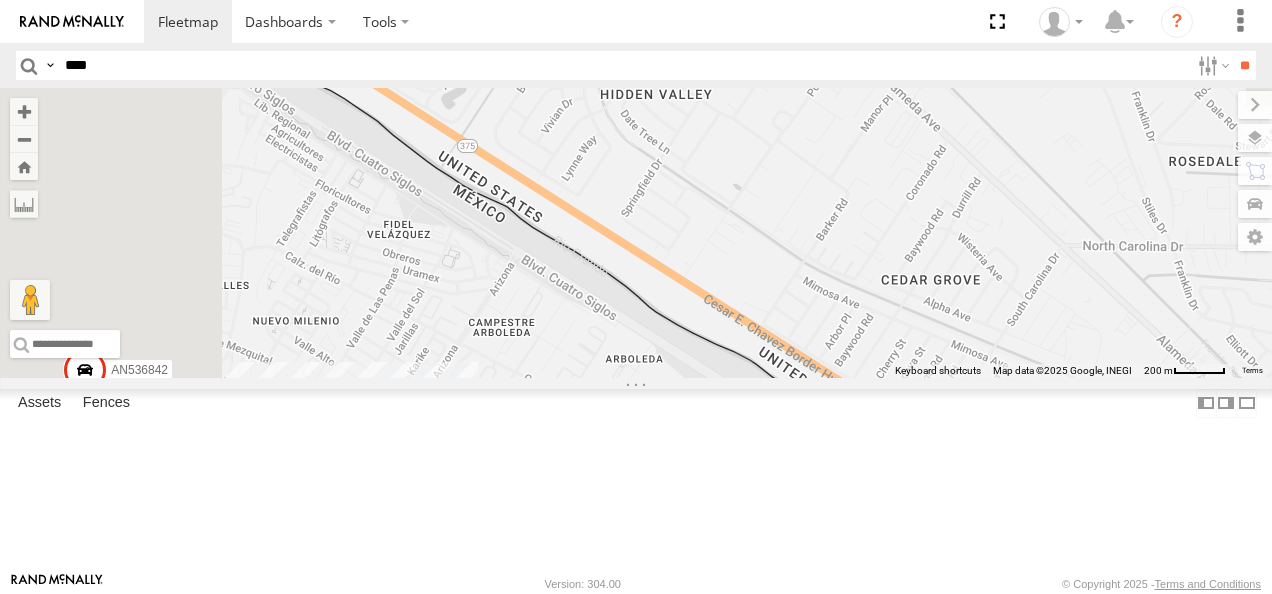 drag, startPoint x: 679, startPoint y: 289, endPoint x: 940, endPoint y: 500, distance: 335.62183 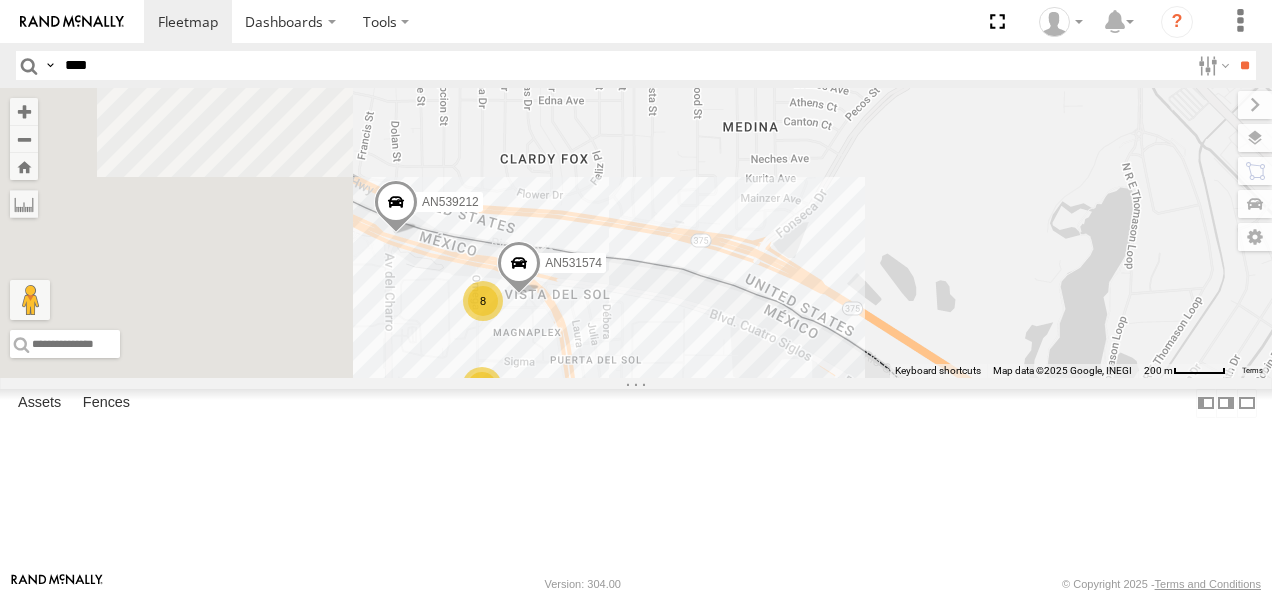 drag, startPoint x: 816, startPoint y: 362, endPoint x: 984, endPoint y: 353, distance: 168.2409 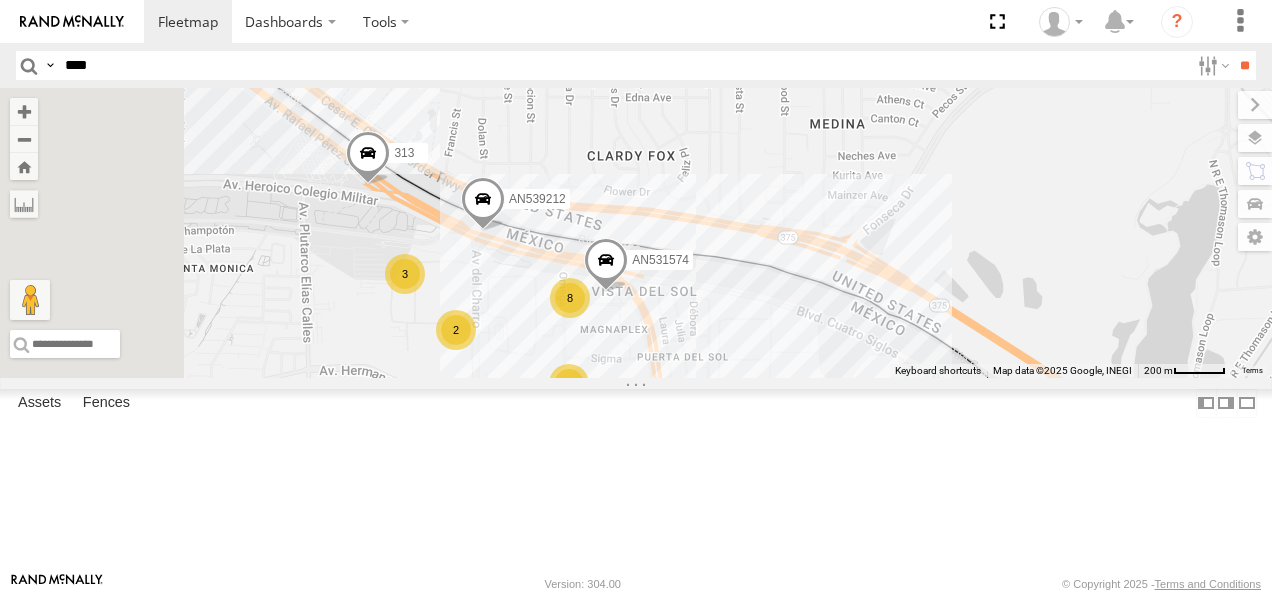 drag, startPoint x: 914, startPoint y: 351, endPoint x: 1051, endPoint y: 354, distance: 137.03284 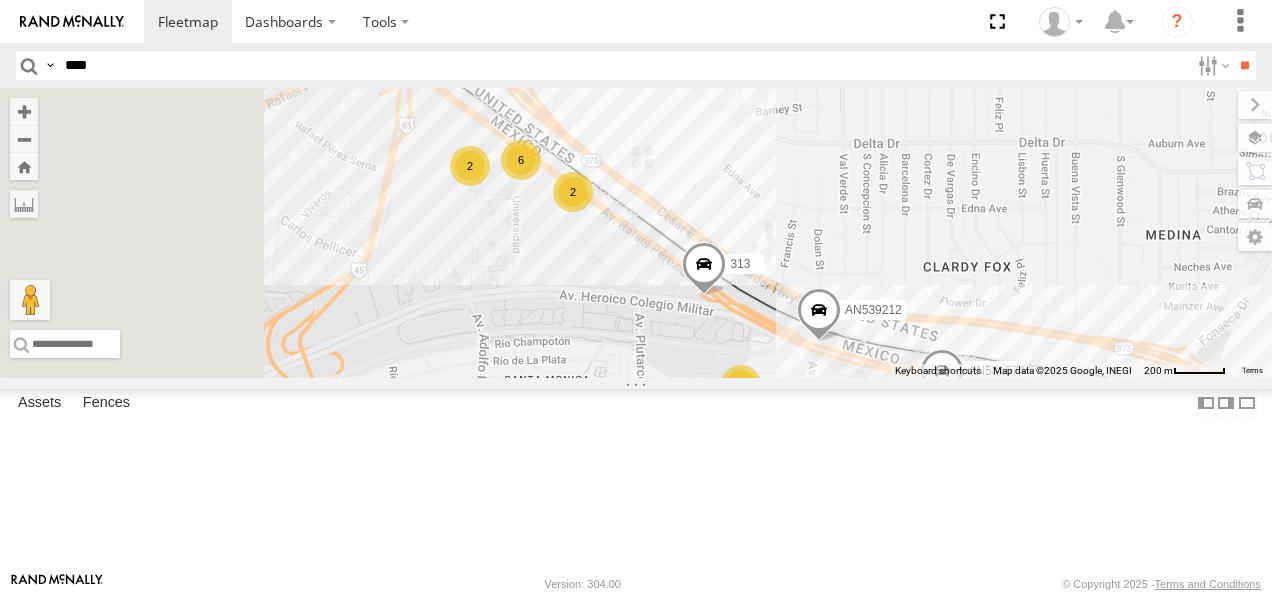 drag, startPoint x: 844, startPoint y: 368, endPoint x: 1041, endPoint y: 487, distance: 230.15213 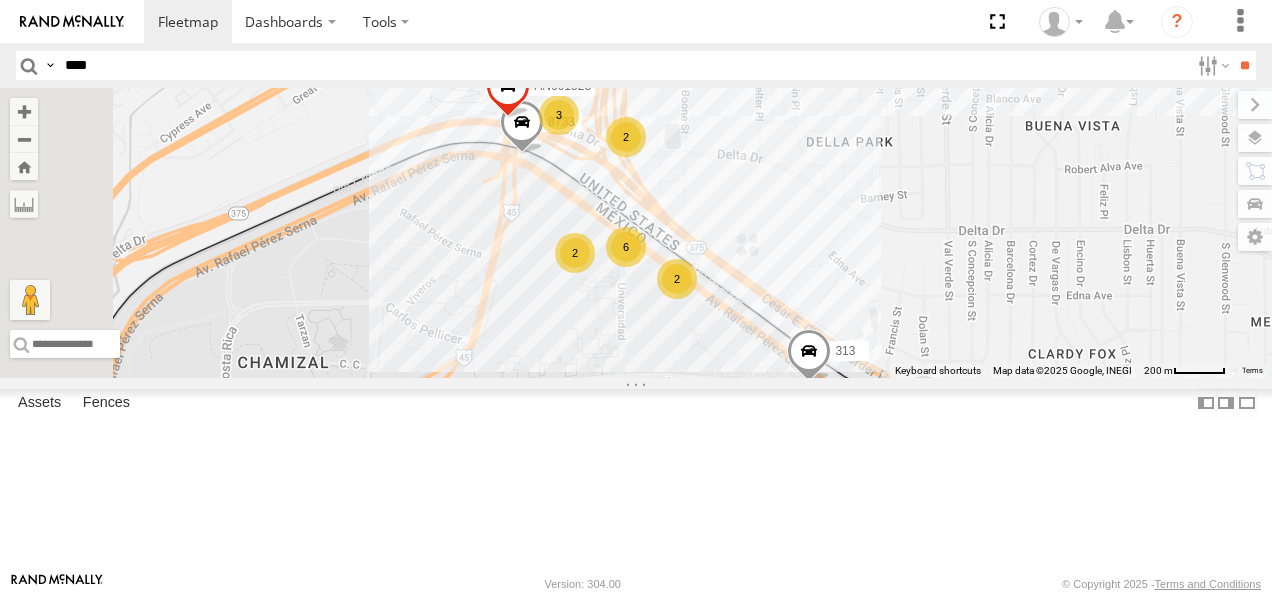 drag, startPoint x: 846, startPoint y: 378, endPoint x: 866, endPoint y: 438, distance: 63.245552 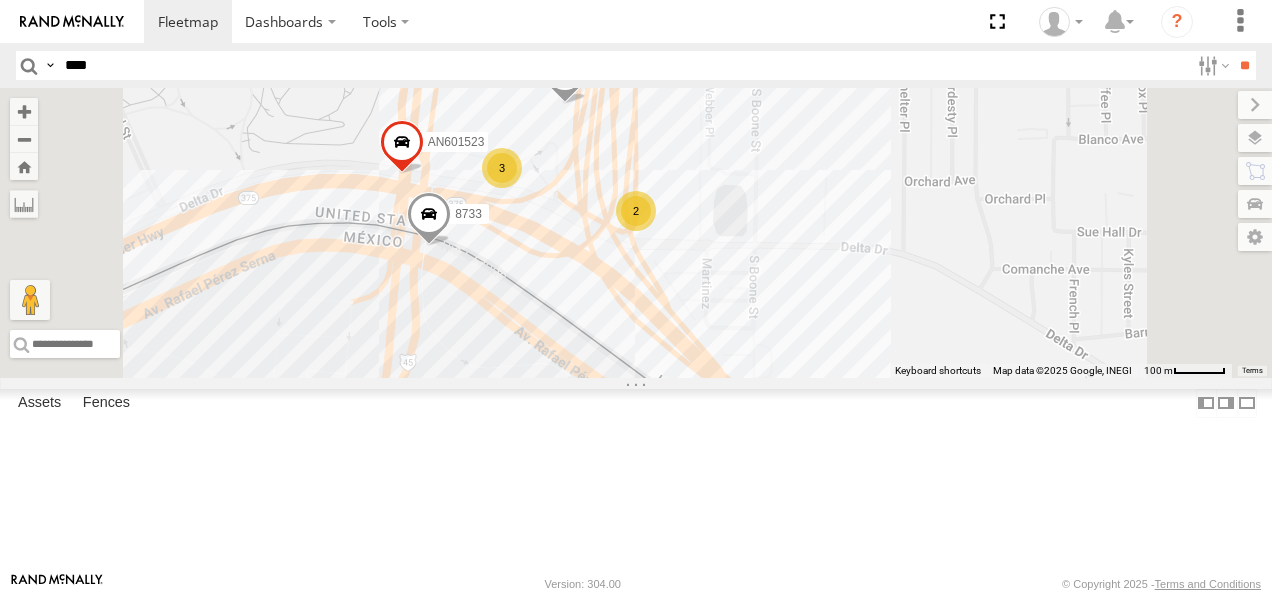 drag, startPoint x: 828, startPoint y: 247, endPoint x: 847, endPoint y: 356, distance: 110.64357 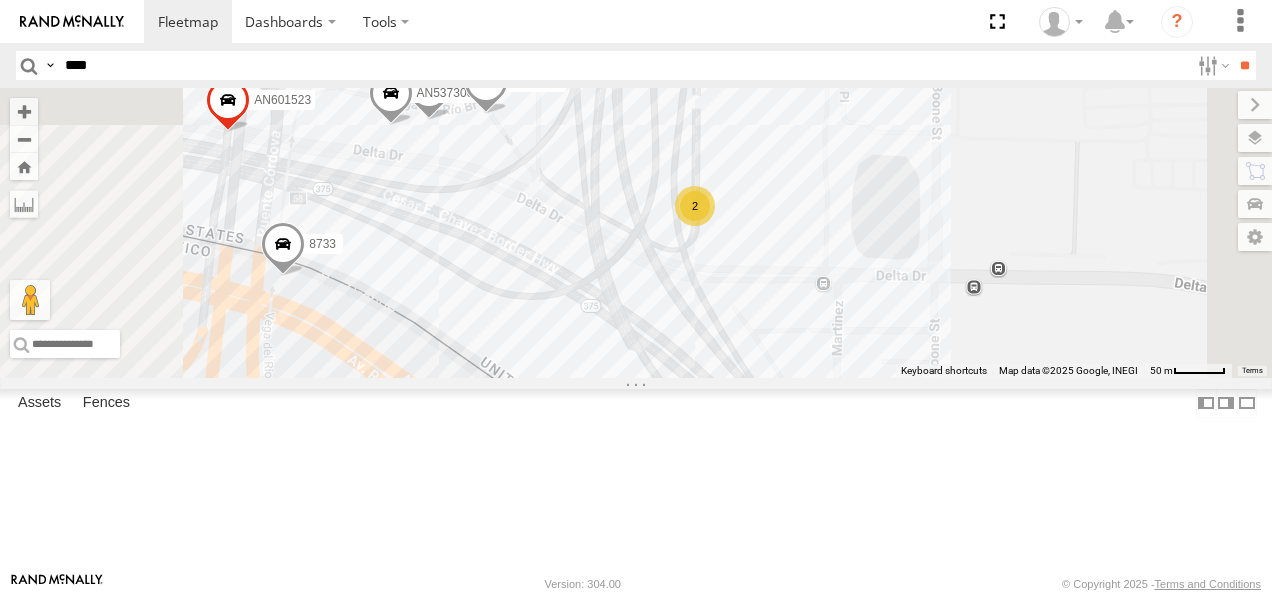 drag, startPoint x: 766, startPoint y: 295, endPoint x: 792, endPoint y: 356, distance: 66.309875 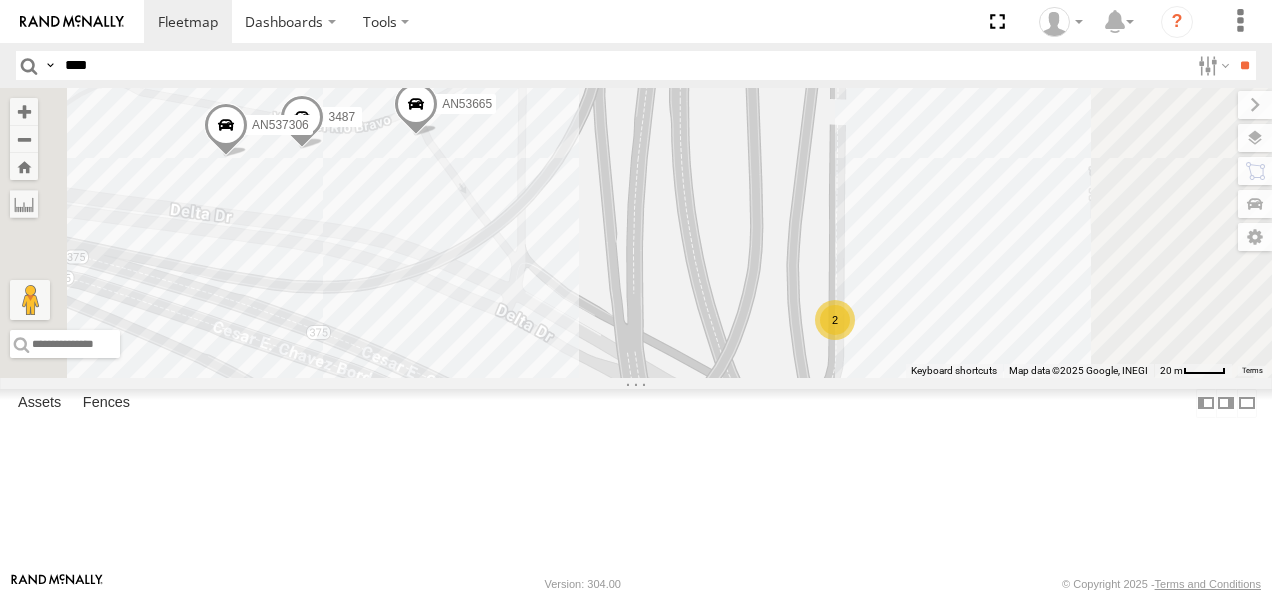 drag, startPoint x: 843, startPoint y: 302, endPoint x: 846, endPoint y: 408, distance: 106.04244 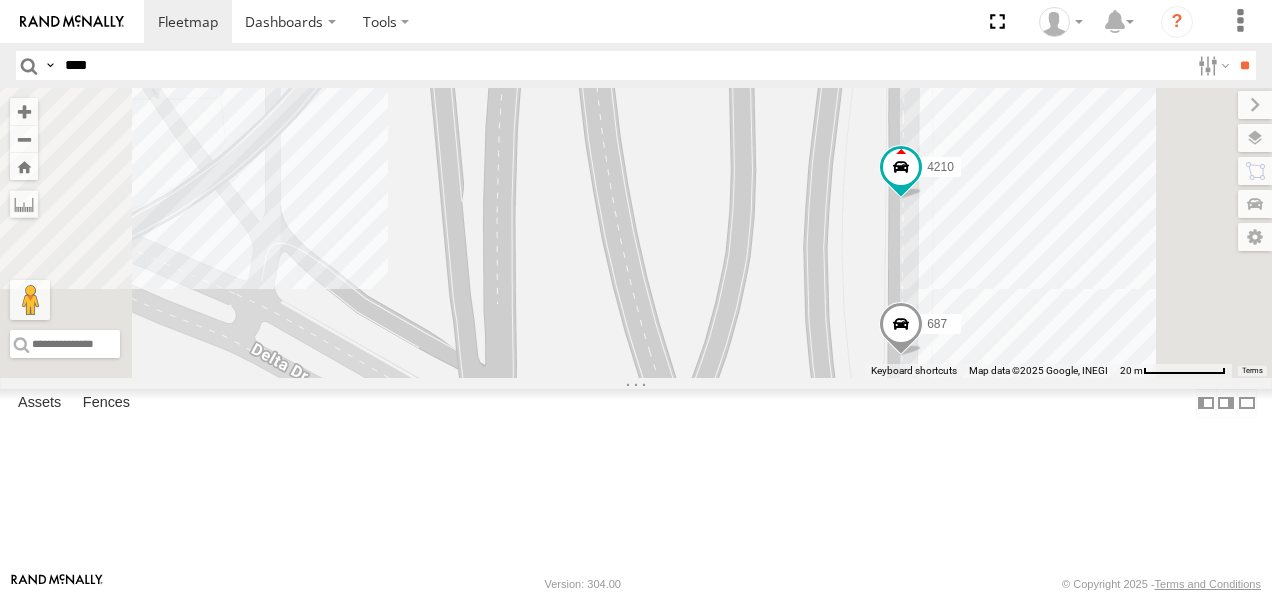 drag, startPoint x: 980, startPoint y: 404, endPoint x: 902, endPoint y: 424, distance: 80.523285 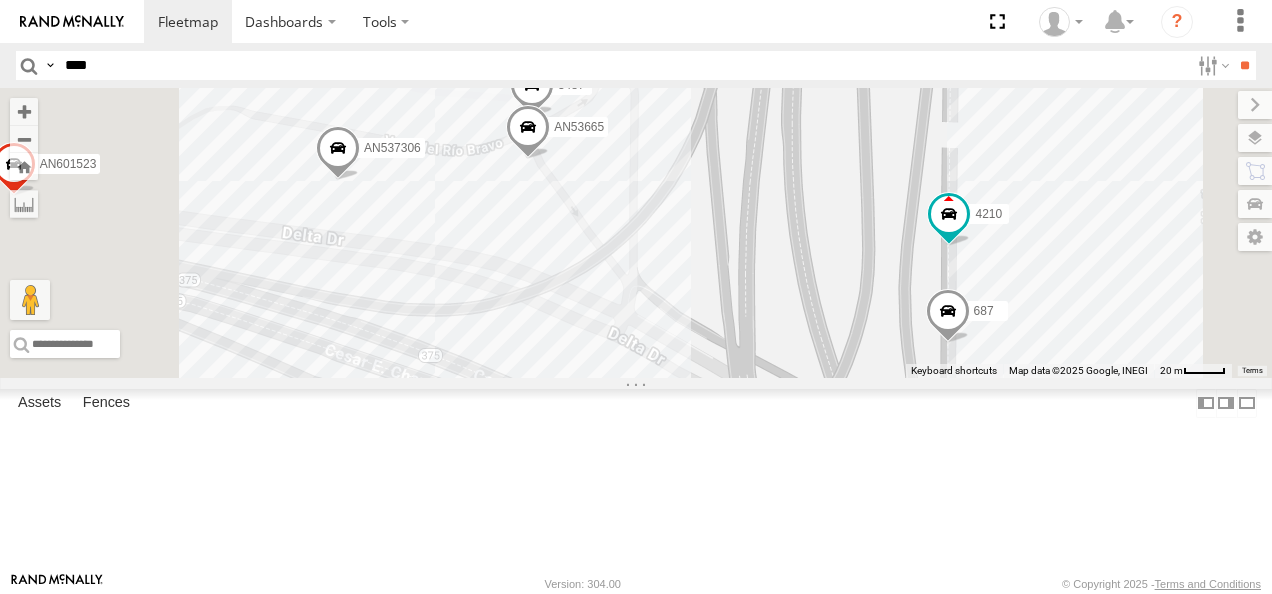 drag, startPoint x: 831, startPoint y: 359, endPoint x: 1051, endPoint y: 335, distance: 221.30522 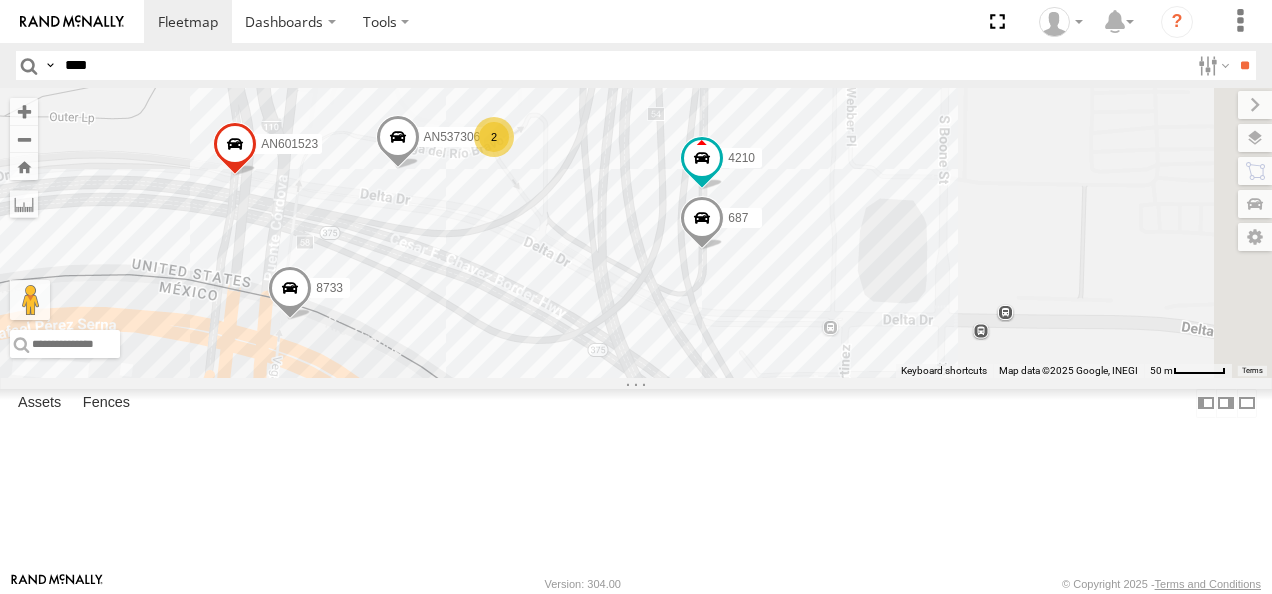 drag, startPoint x: 970, startPoint y: 336, endPoint x: 830, endPoint y: 208, distance: 189.69449 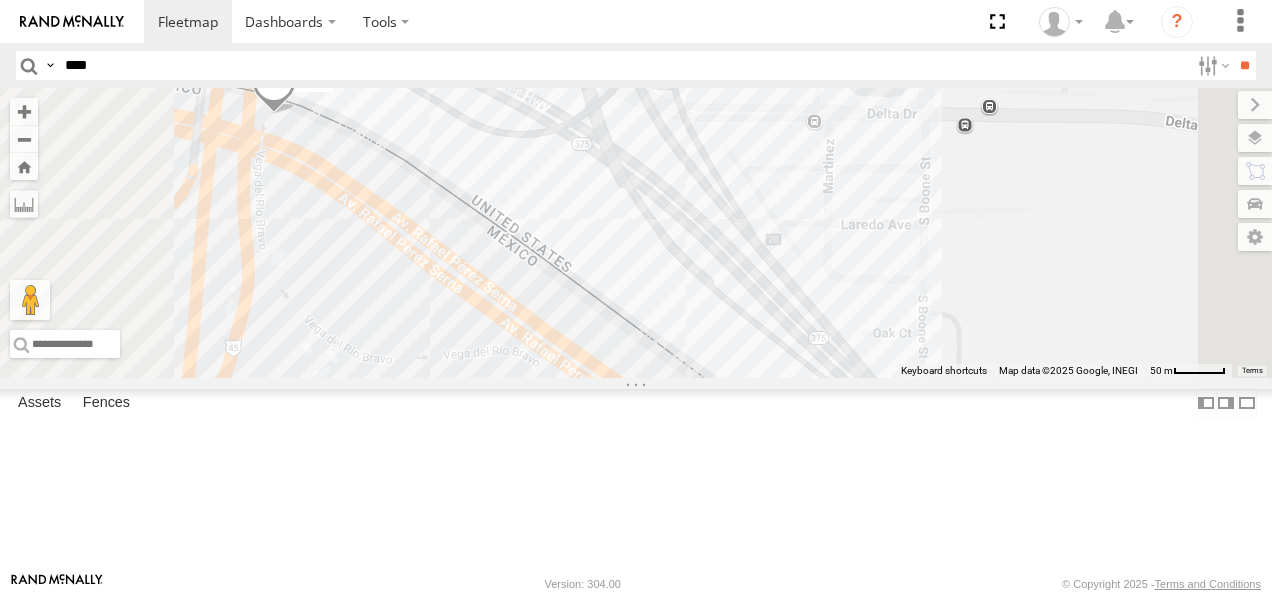 drag, startPoint x: 928, startPoint y: 393, endPoint x: 900, endPoint y: 128, distance: 266.47513 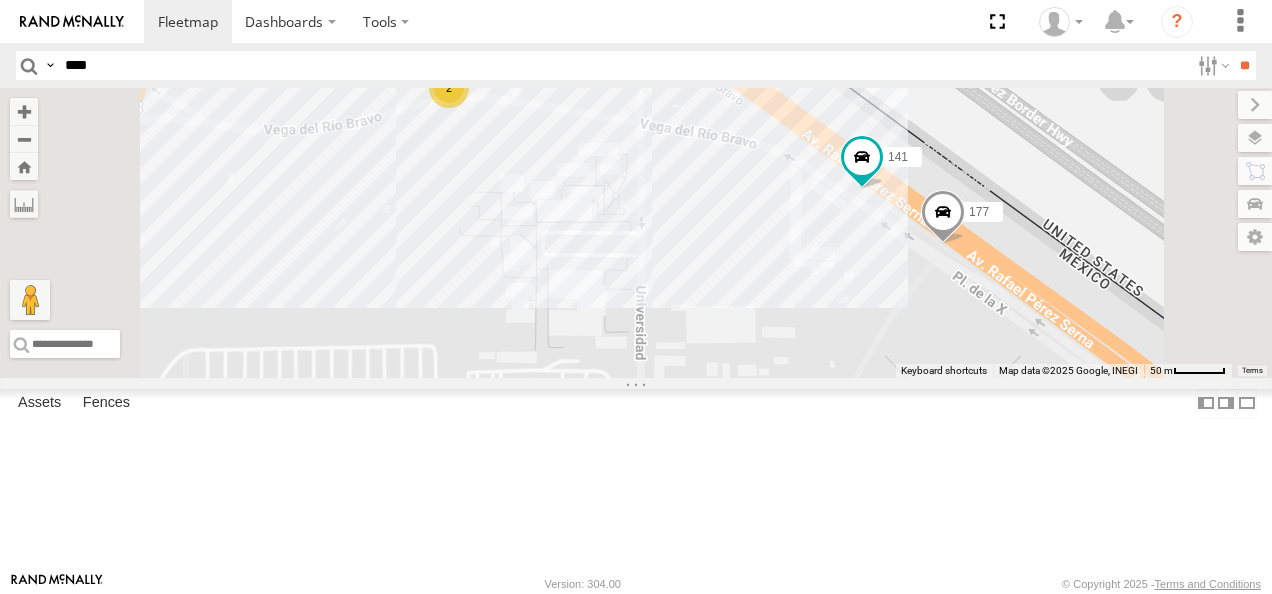 drag, startPoint x: 942, startPoint y: 282, endPoint x: 834, endPoint y: 54, distance: 252.28555 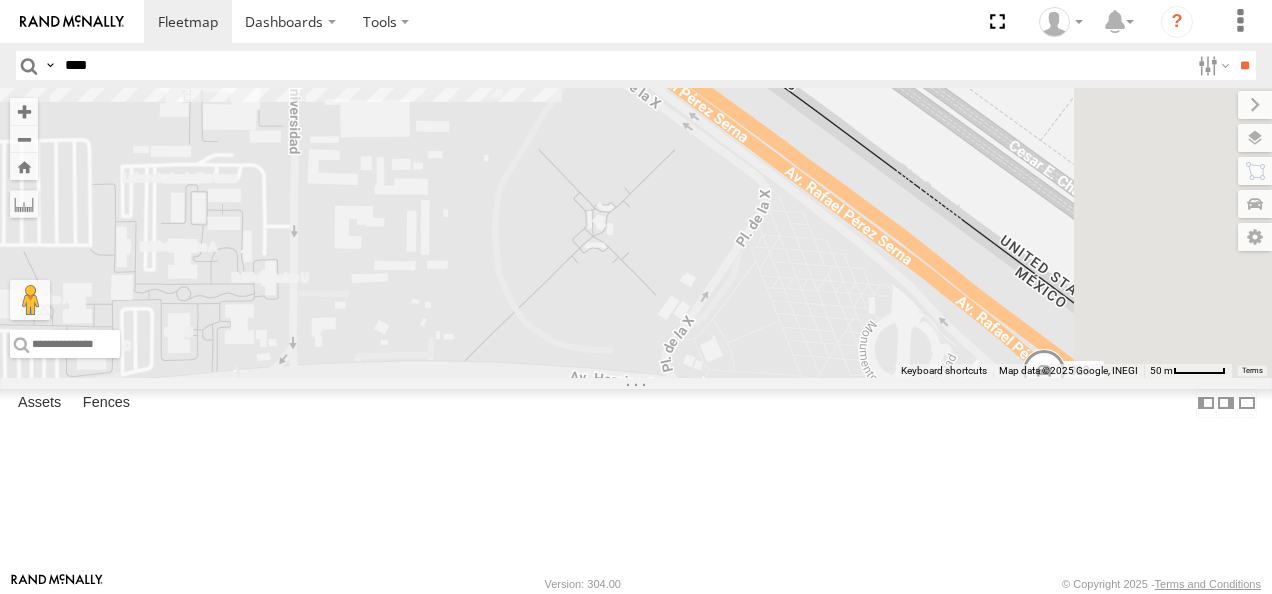 drag, startPoint x: 1003, startPoint y: 227, endPoint x: 725, endPoint y: 174, distance: 283.00708 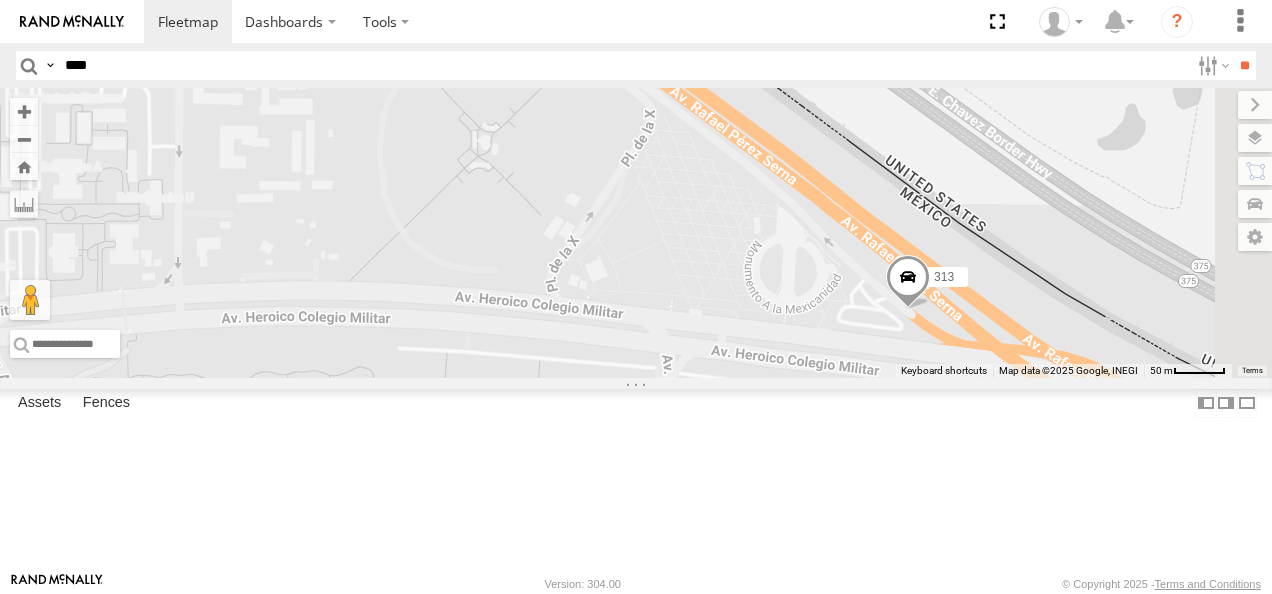 drag, startPoint x: 918, startPoint y: 350, endPoint x: 794, endPoint y: 221, distance: 178.93295 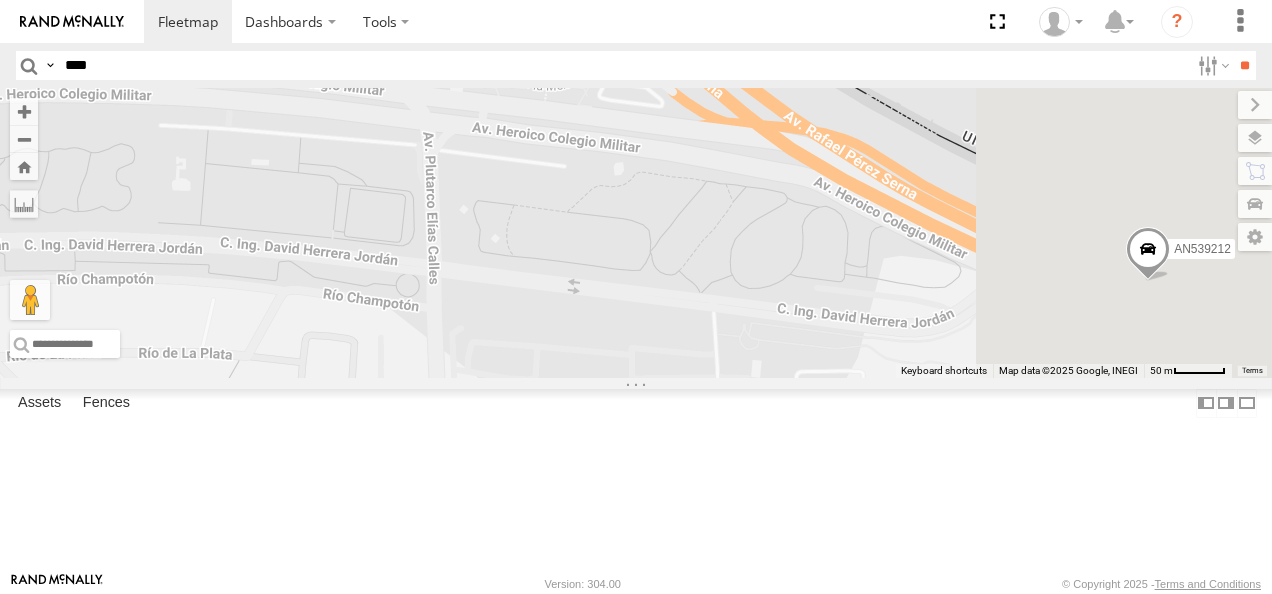 drag, startPoint x: 975, startPoint y: 336, endPoint x: 707, endPoint y: 212, distance: 295.29645 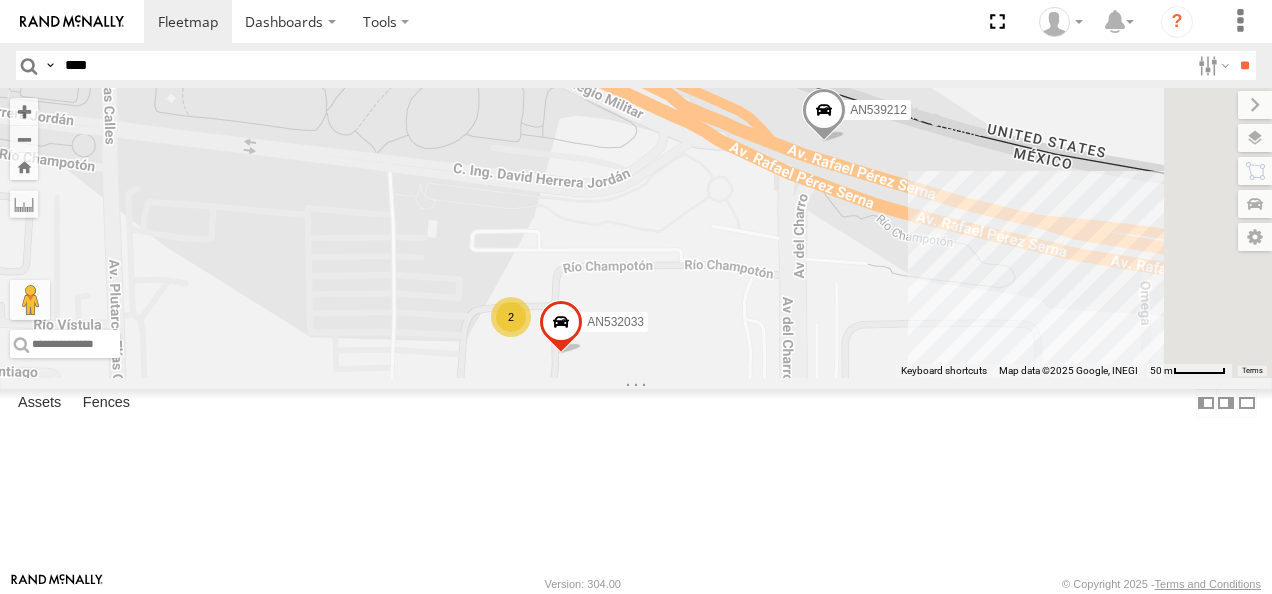 drag, startPoint x: 930, startPoint y: 313, endPoint x: 733, endPoint y: 177, distance: 239.38463 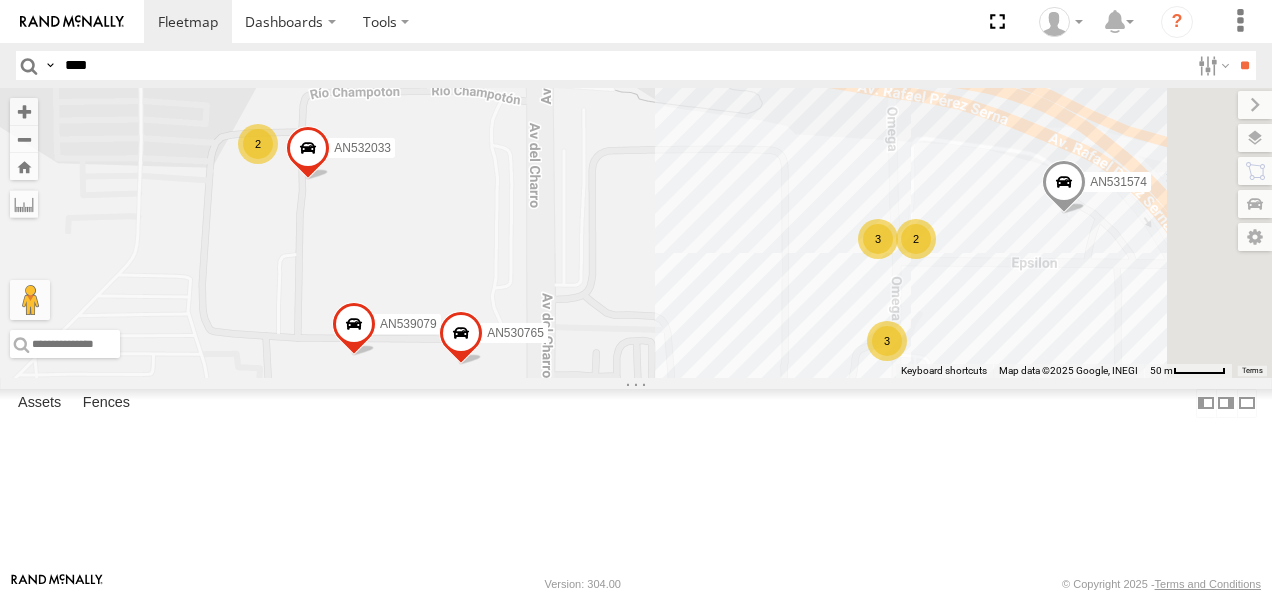 drag, startPoint x: 935, startPoint y: 298, endPoint x: 703, endPoint y: 182, distance: 259.38388 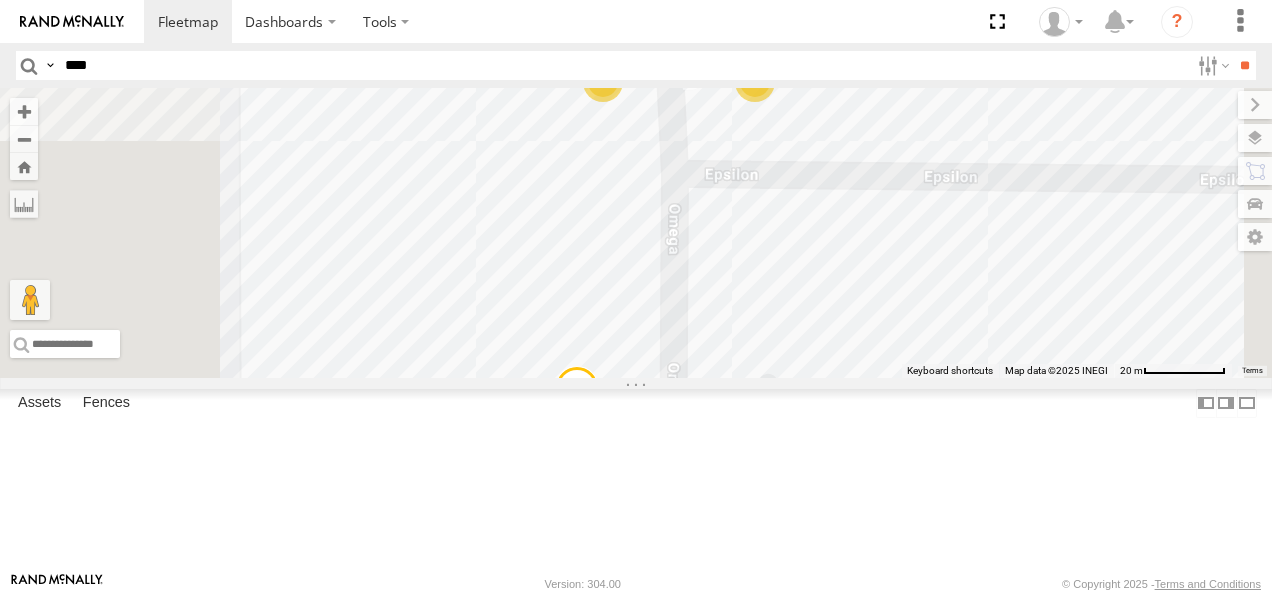 drag, startPoint x: 932, startPoint y: 244, endPoint x: 940, endPoint y: 289, distance: 45.705578 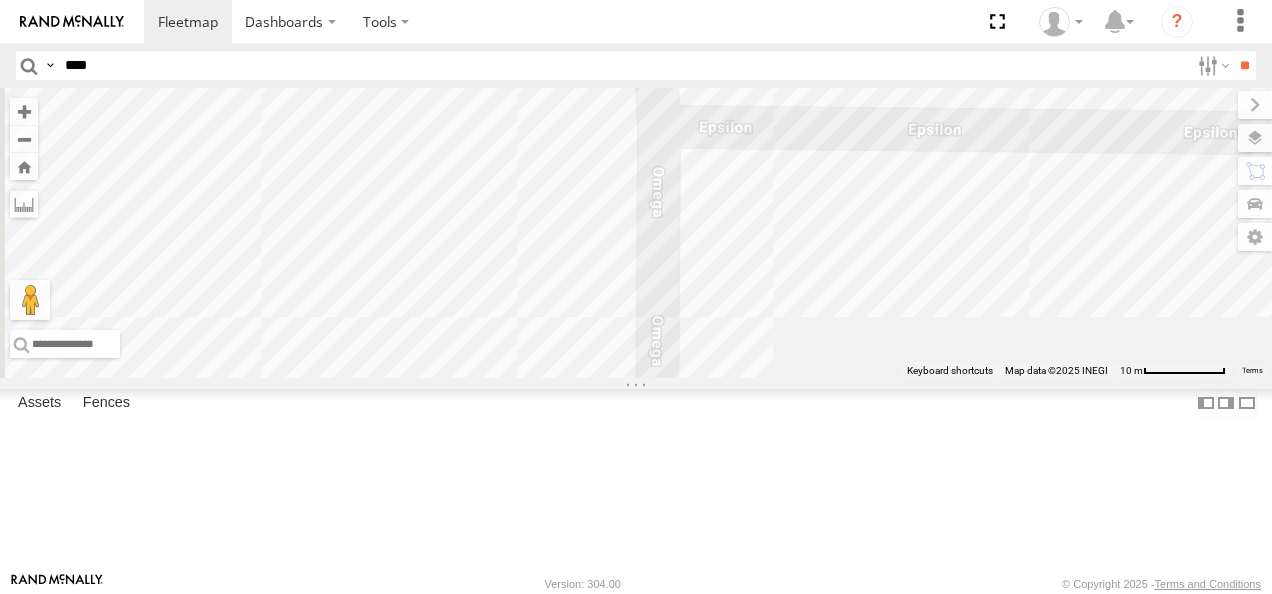 drag, startPoint x: 924, startPoint y: 231, endPoint x: 941, endPoint y: 69, distance: 162.88953 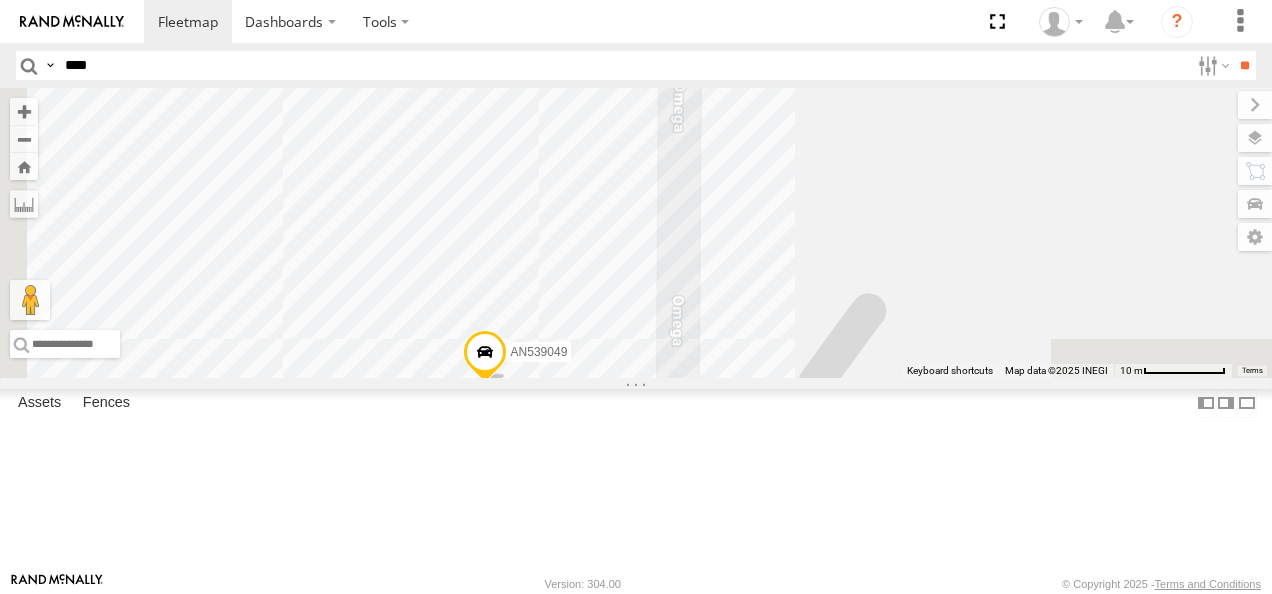 drag, startPoint x: 944, startPoint y: 308, endPoint x: 952, endPoint y: 103, distance: 205.15604 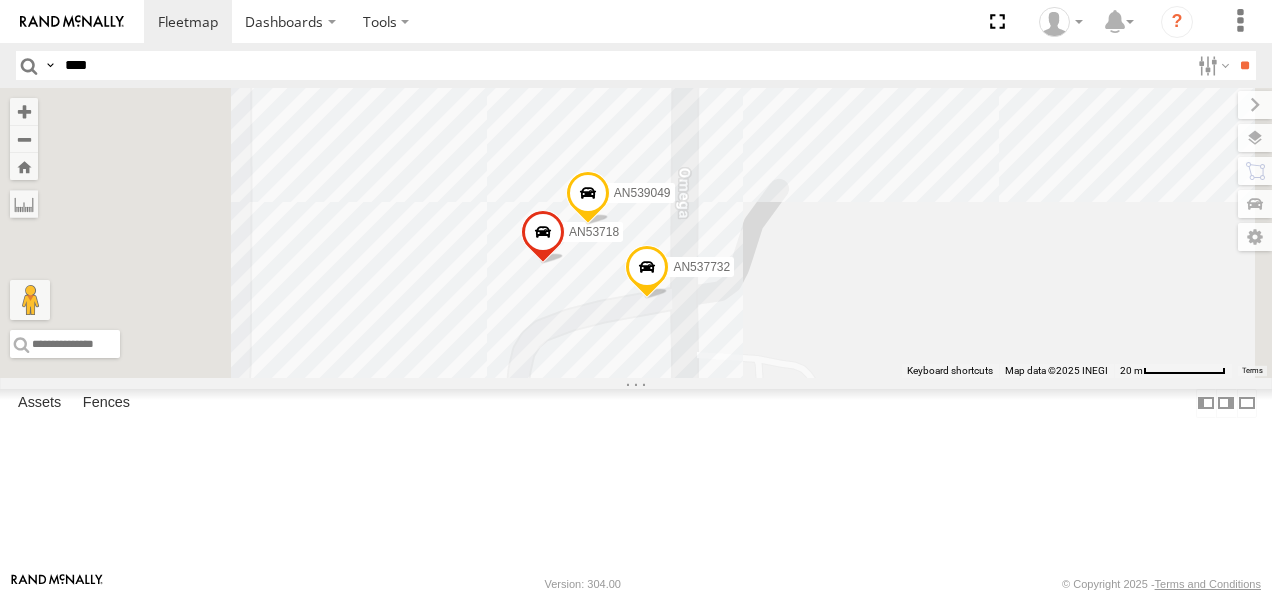click on "****" at bounding box center (623, 65) 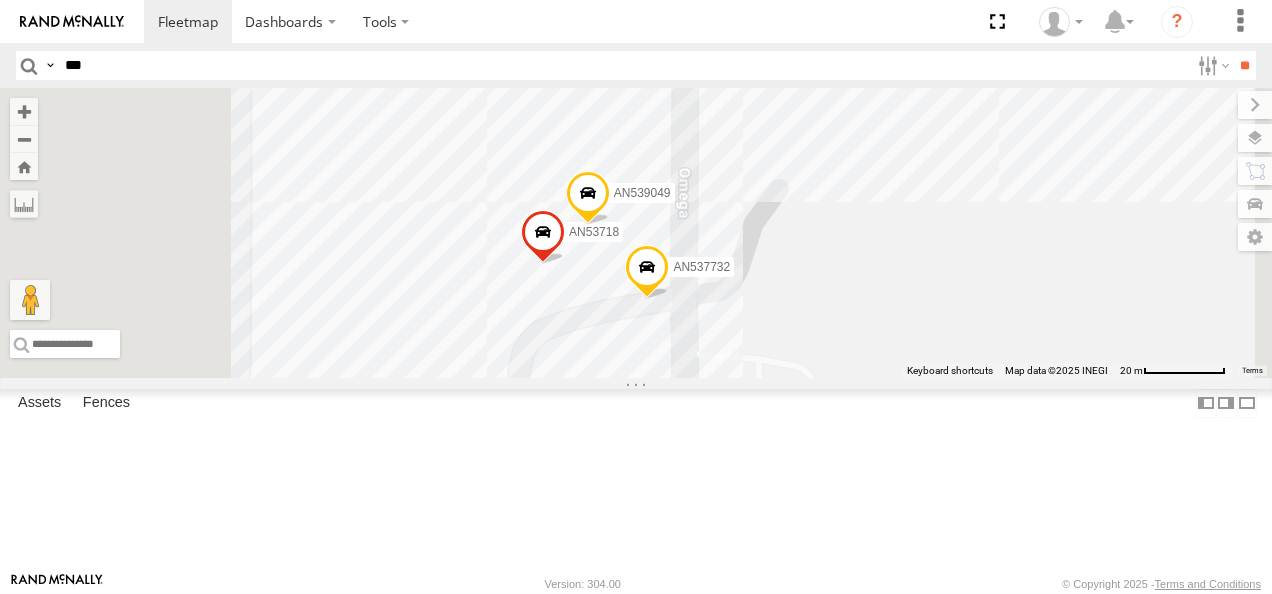 click on "**" at bounding box center (1244, 65) 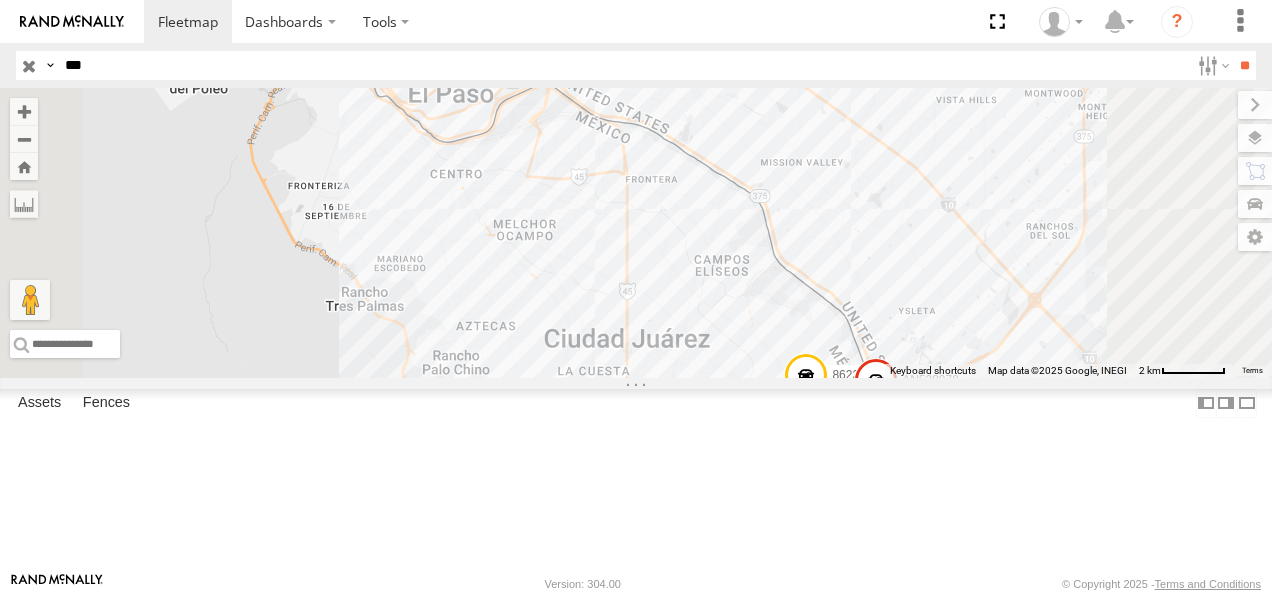 drag, startPoint x: 822, startPoint y: 172, endPoint x: 774, endPoint y: 381, distance: 214.44113 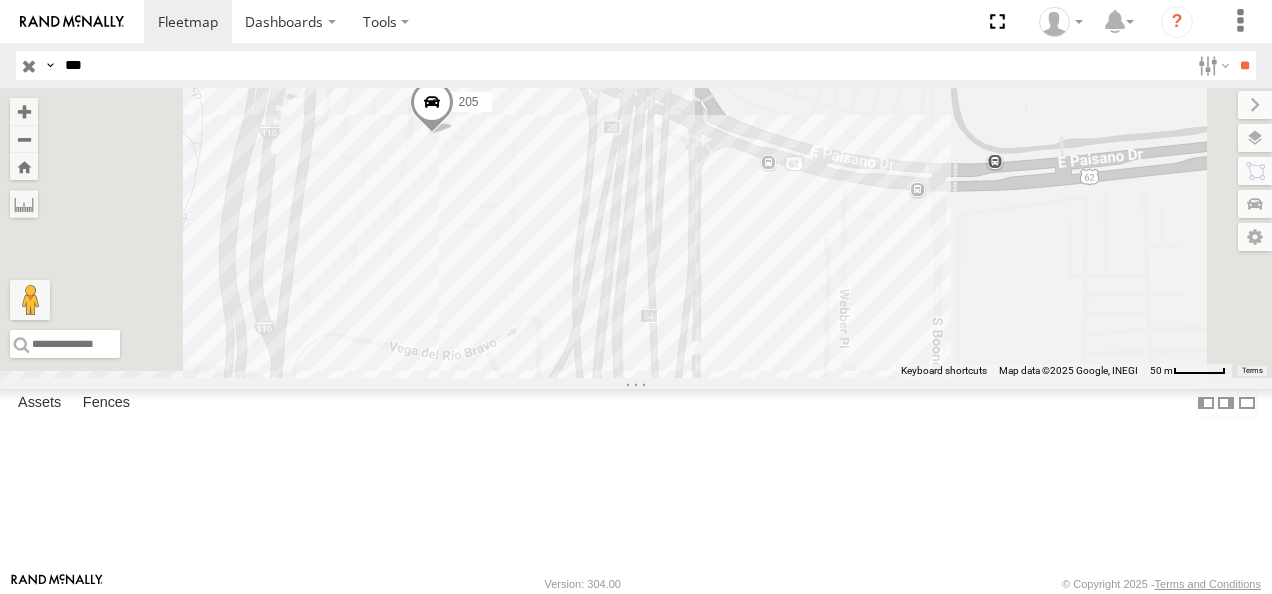 drag, startPoint x: 744, startPoint y: 202, endPoint x: 776, endPoint y: 282, distance: 86.162636 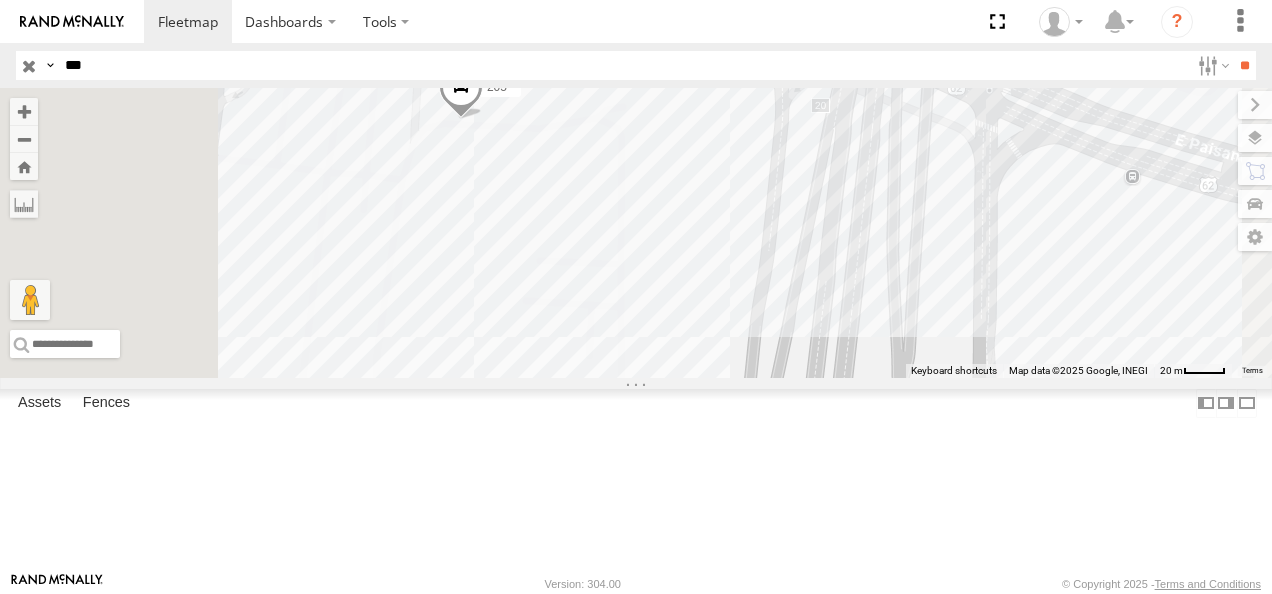 drag, startPoint x: 670, startPoint y: 237, endPoint x: 846, endPoint y: 216, distance: 177.24841 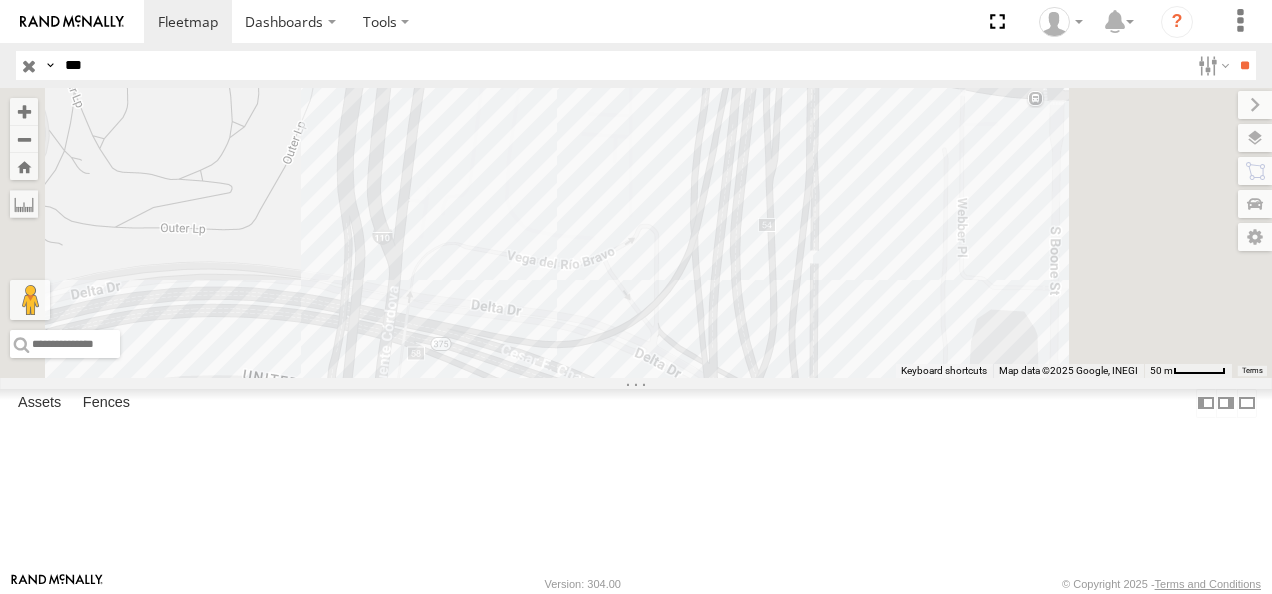 drag, startPoint x: 855, startPoint y: 252, endPoint x: 840, endPoint y: 215, distance: 39.92493 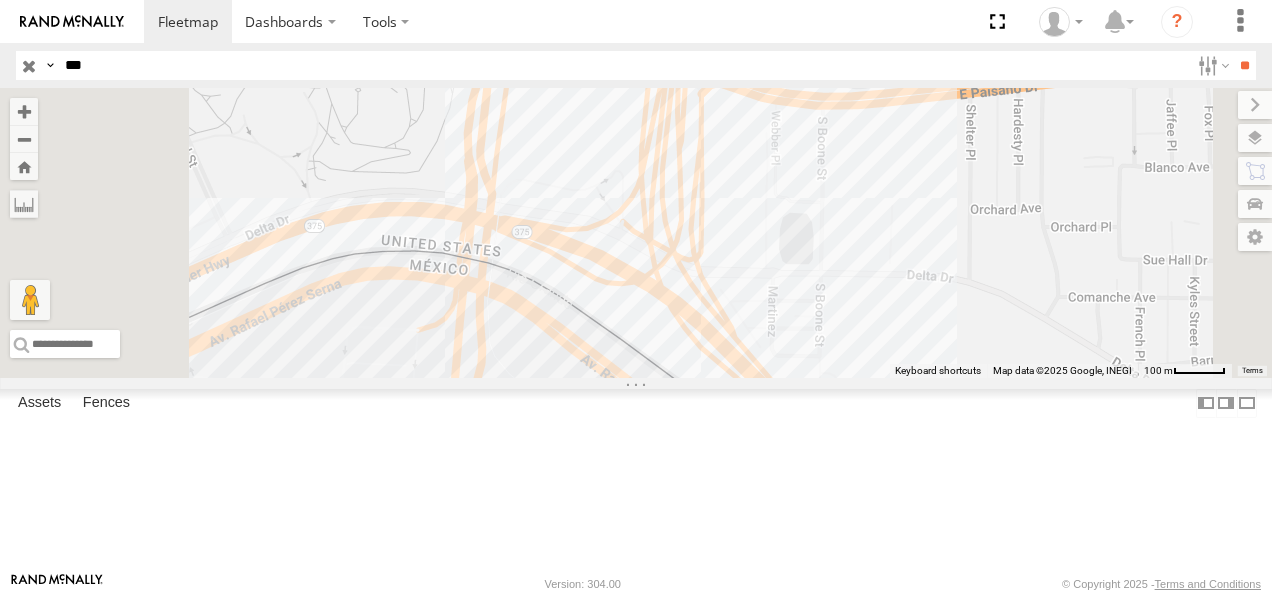 click on "***" at bounding box center [623, 65] 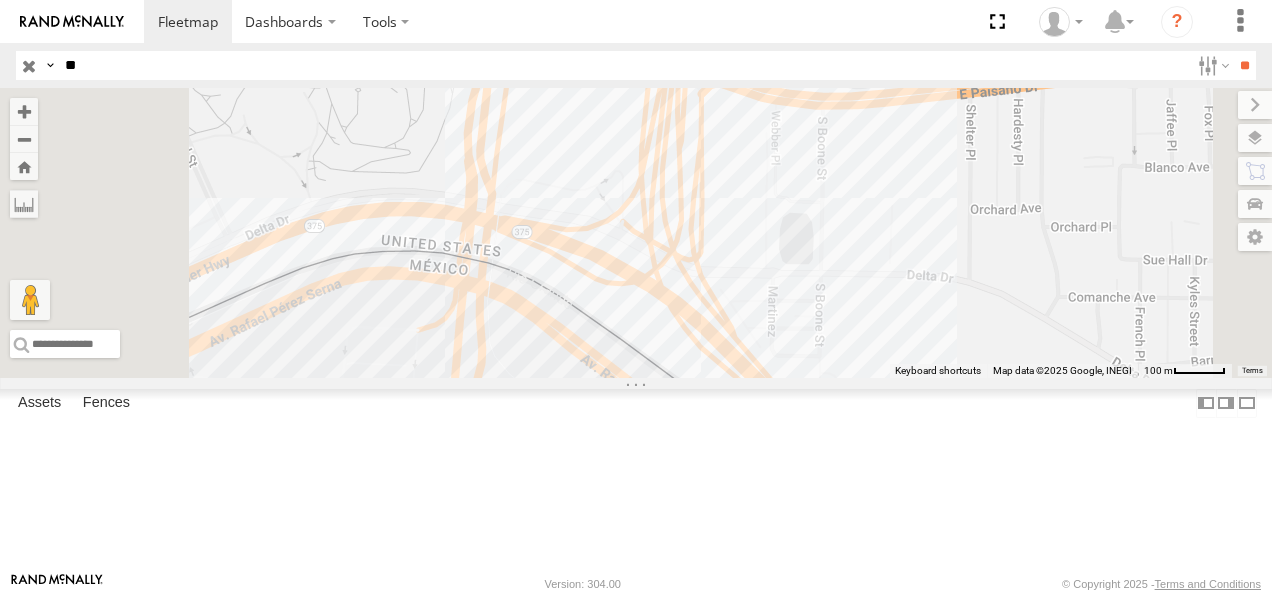 type on "*" 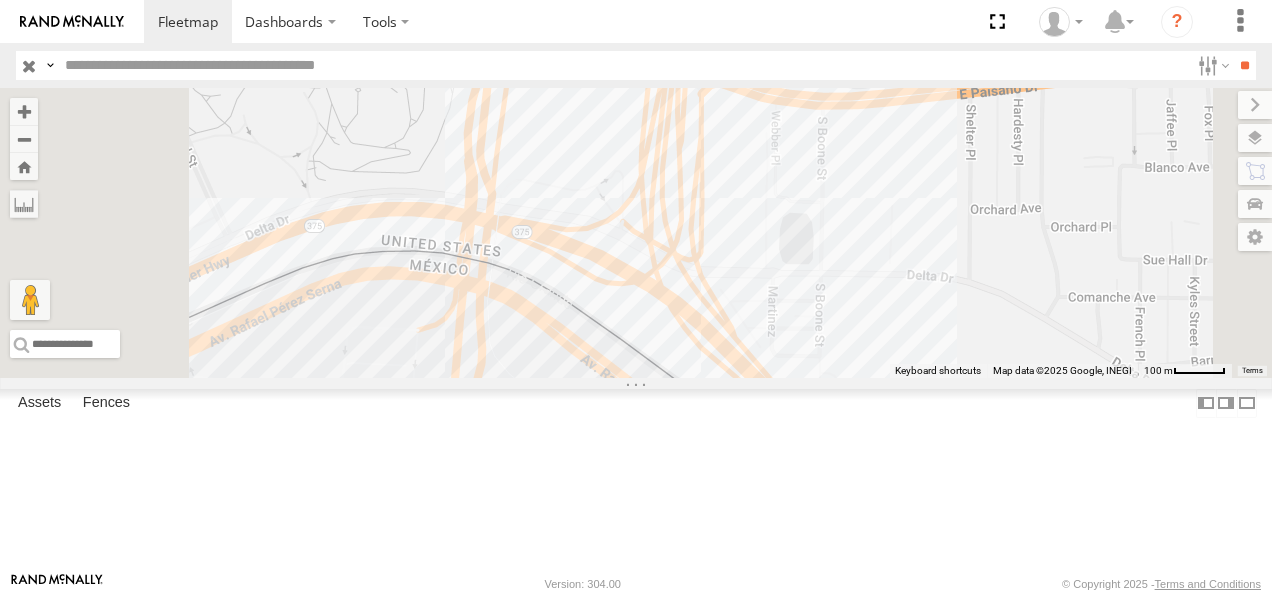 click at bounding box center (623, 65) 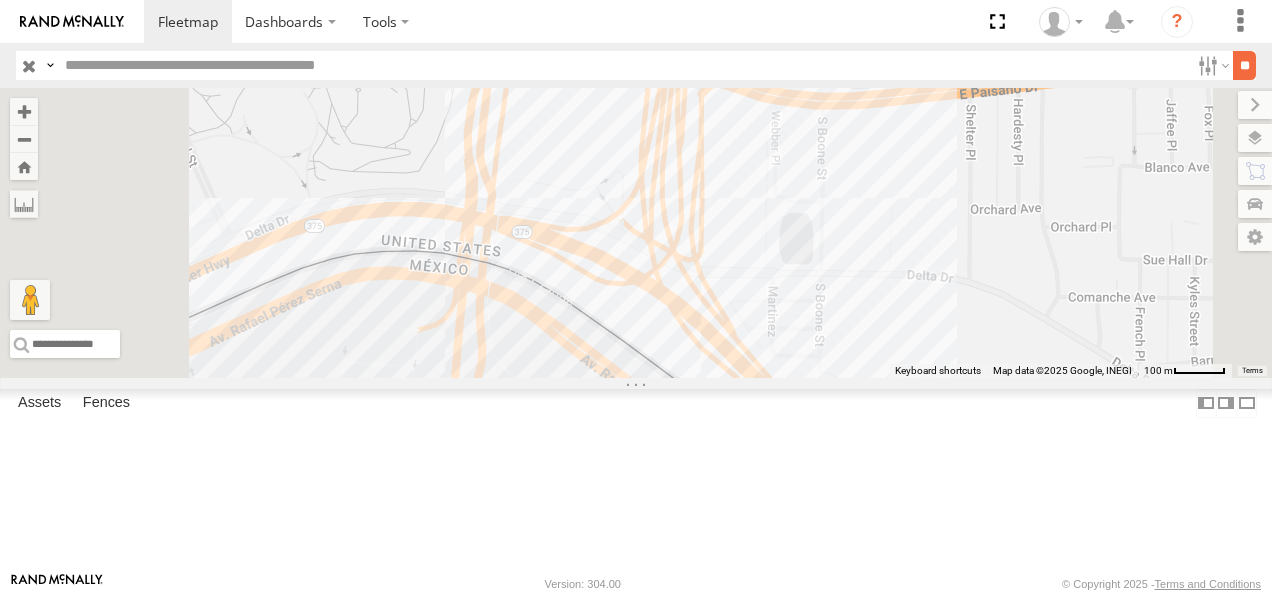 type 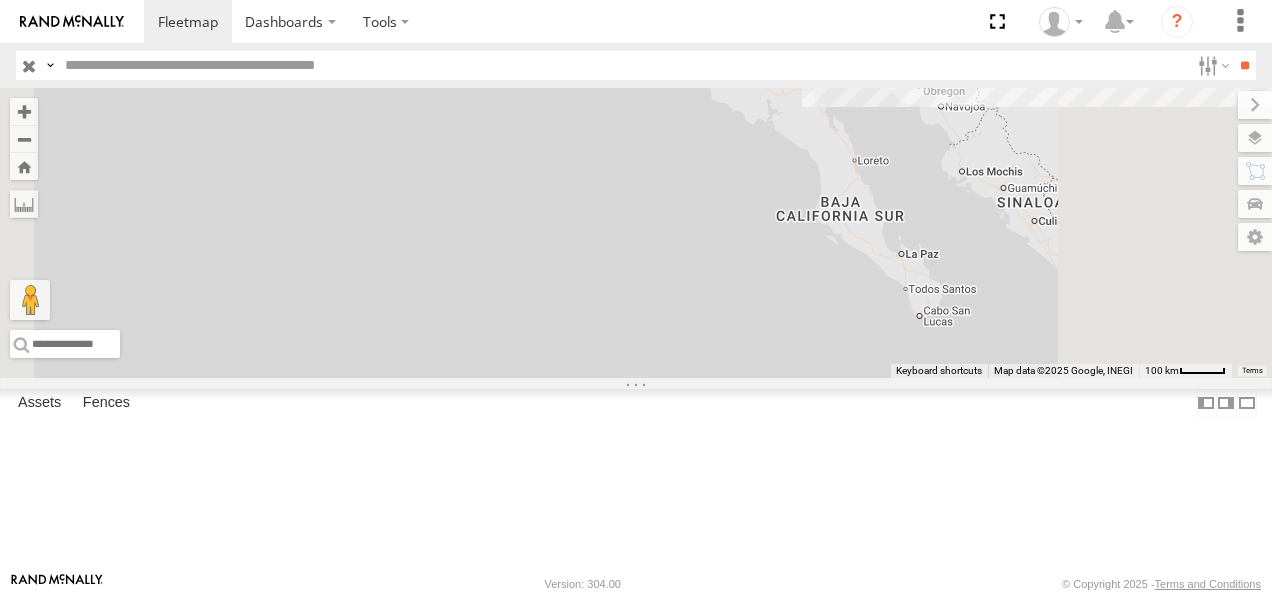scroll, scrollTop: 4500, scrollLeft: 0, axis: vertical 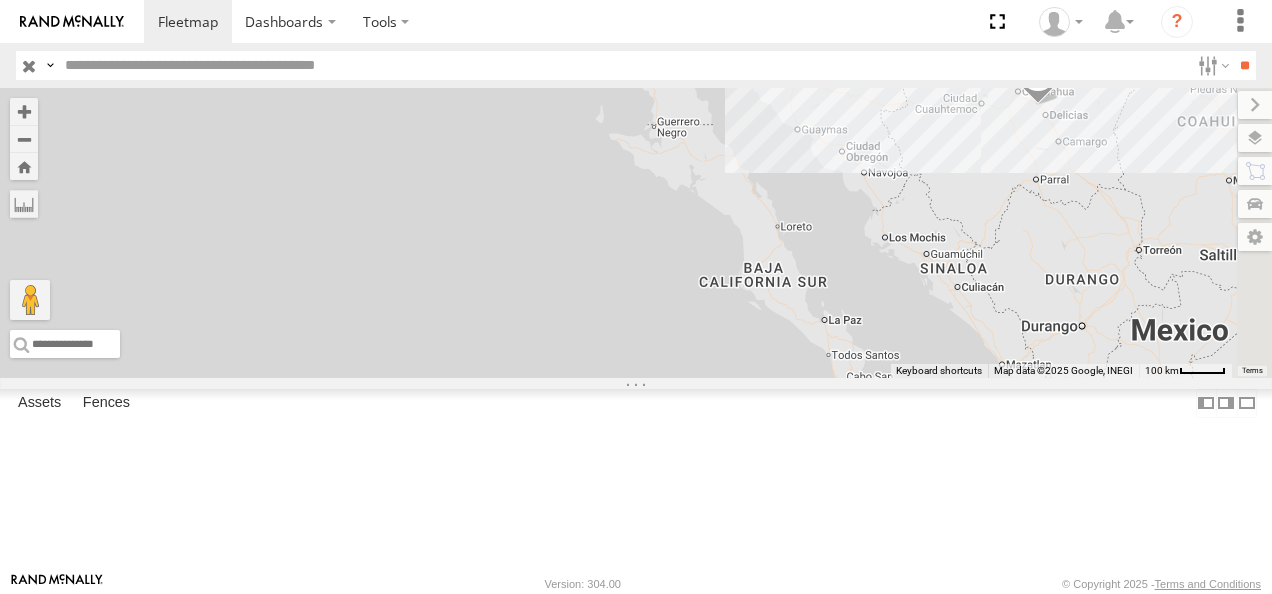 drag, startPoint x: 909, startPoint y: 274, endPoint x: 694, endPoint y: 384, distance: 241.50569 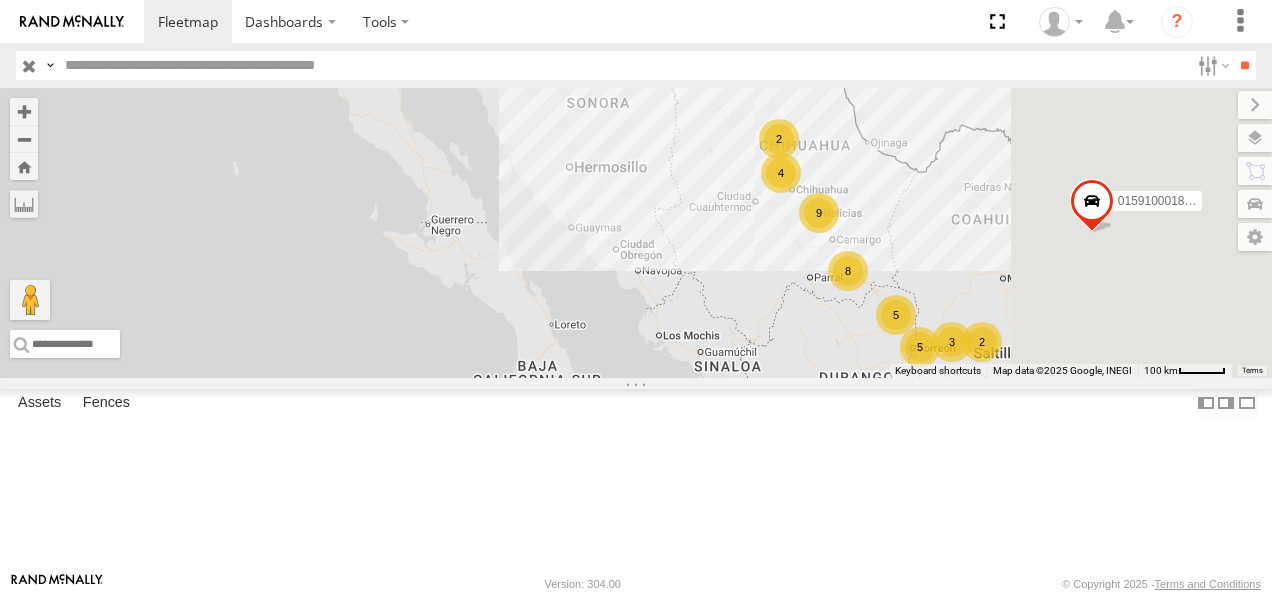 drag, startPoint x: 935, startPoint y: 298, endPoint x: 807, endPoint y: 403, distance: 165.55664 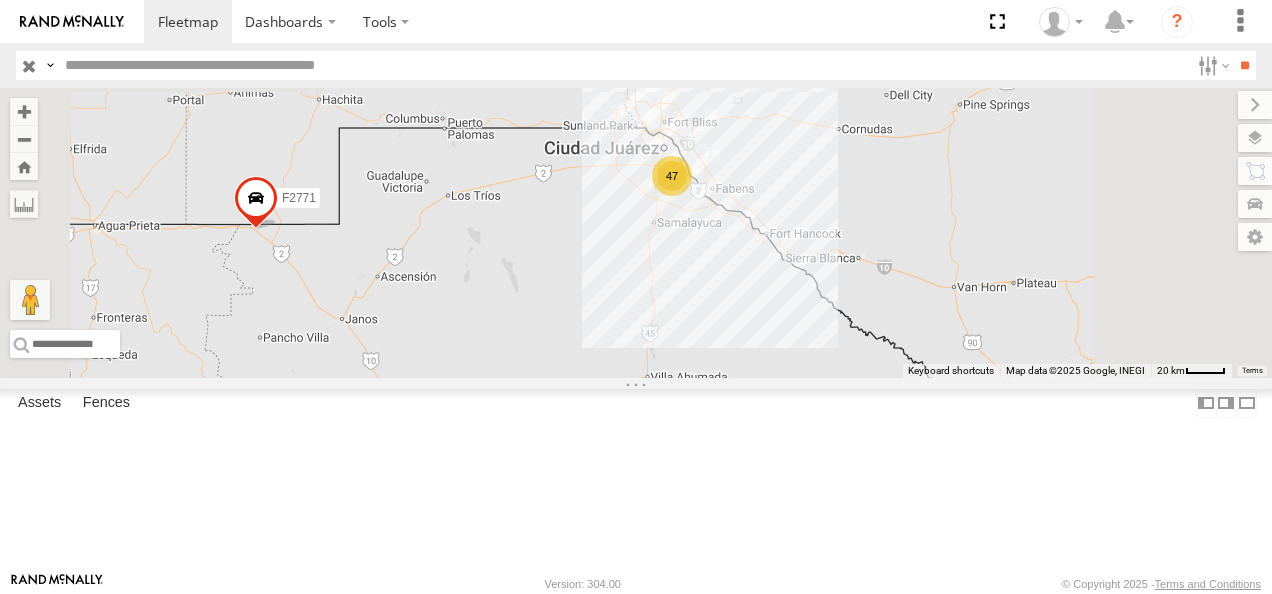 drag, startPoint x: 924, startPoint y: 190, endPoint x: 855, endPoint y: 443, distance: 262.24036 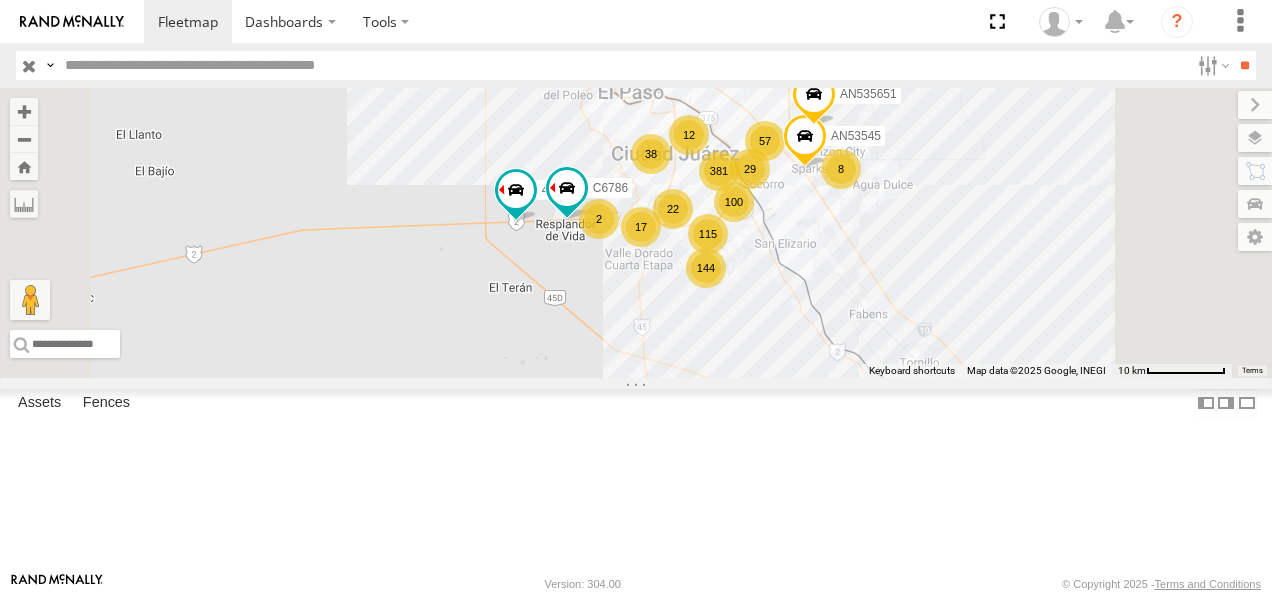 drag, startPoint x: 933, startPoint y: 296, endPoint x: 856, endPoint y: 510, distance: 227.4313 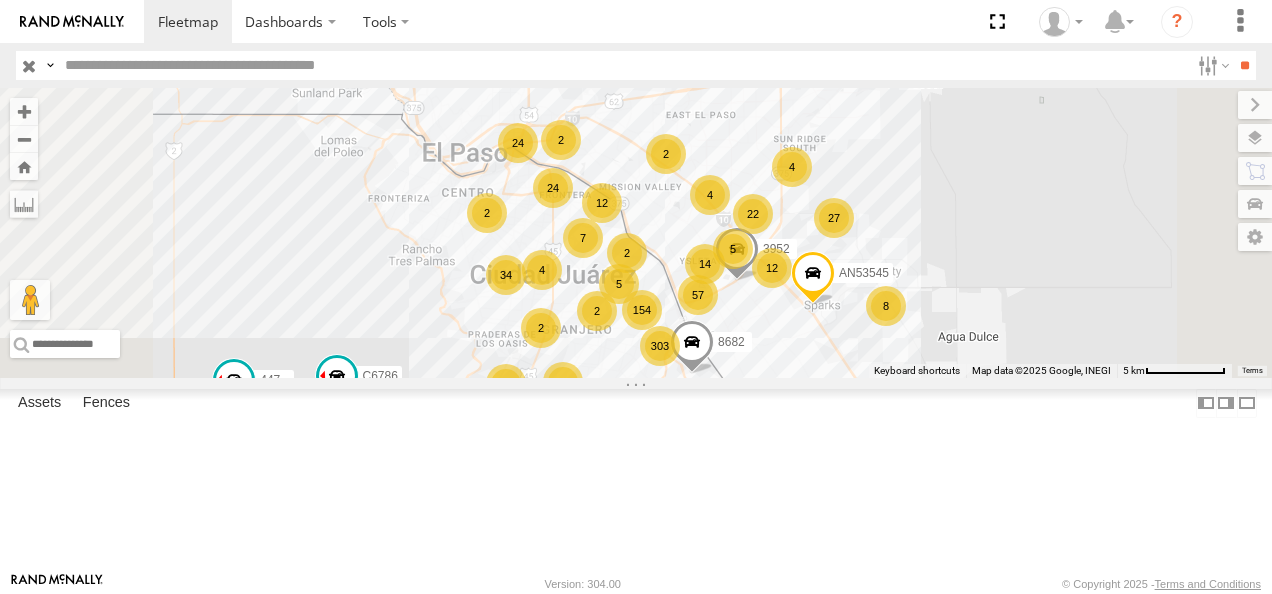 drag, startPoint x: 900, startPoint y: 312, endPoint x: 883, endPoint y: 447, distance: 136.06616 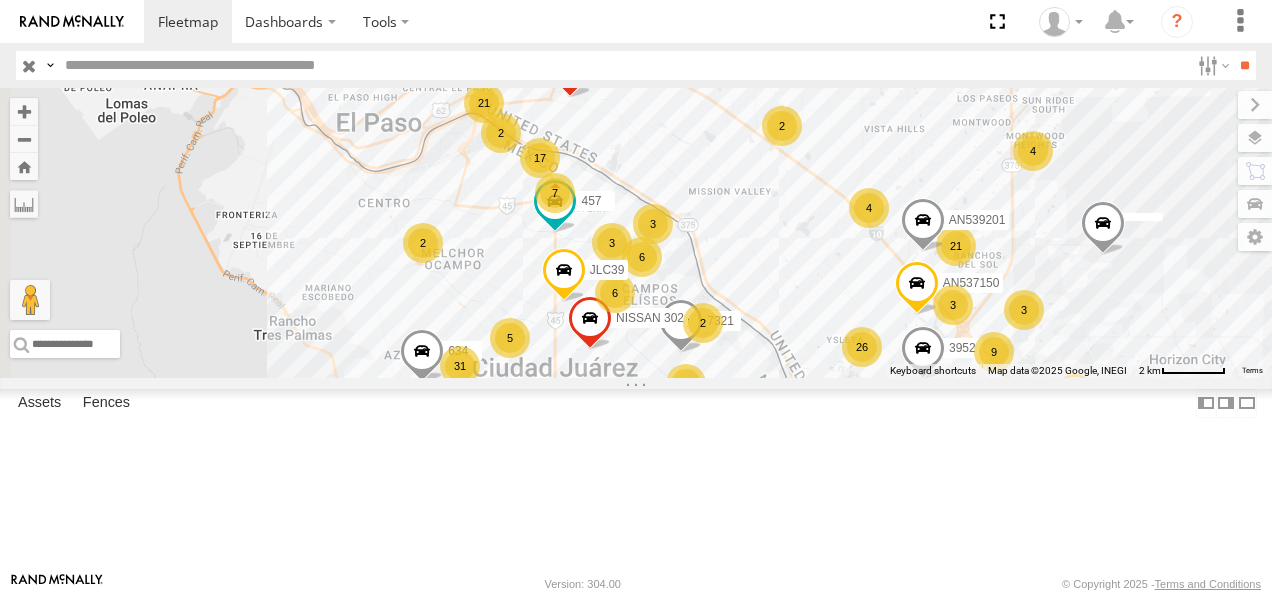 drag, startPoint x: 798, startPoint y: 350, endPoint x: 891, endPoint y: 456, distance: 141.01419 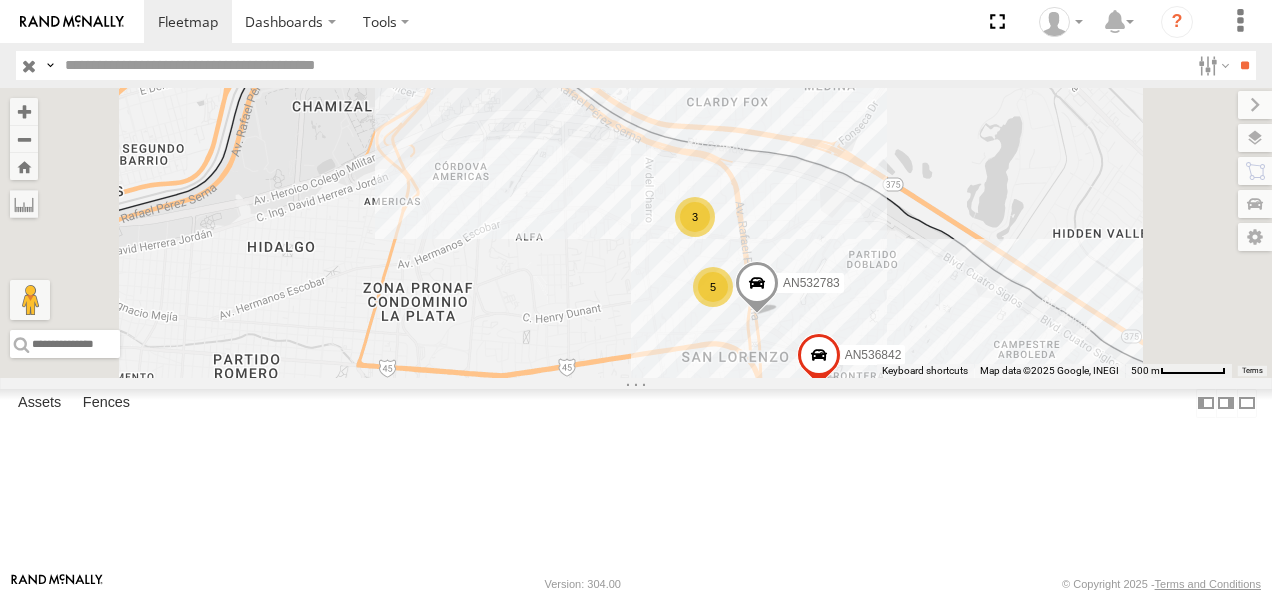drag, startPoint x: 768, startPoint y: 257, endPoint x: 806, endPoint y: 495, distance: 241.01453 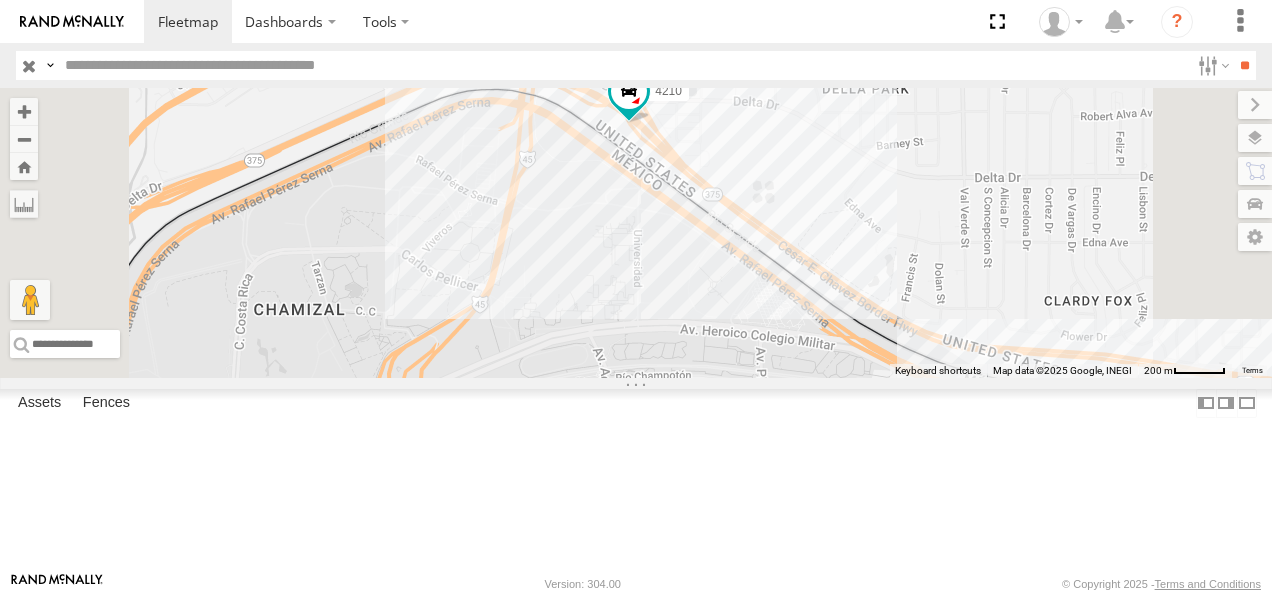 drag, startPoint x: 722, startPoint y: 261, endPoint x: 873, endPoint y: 642, distance: 409.83167 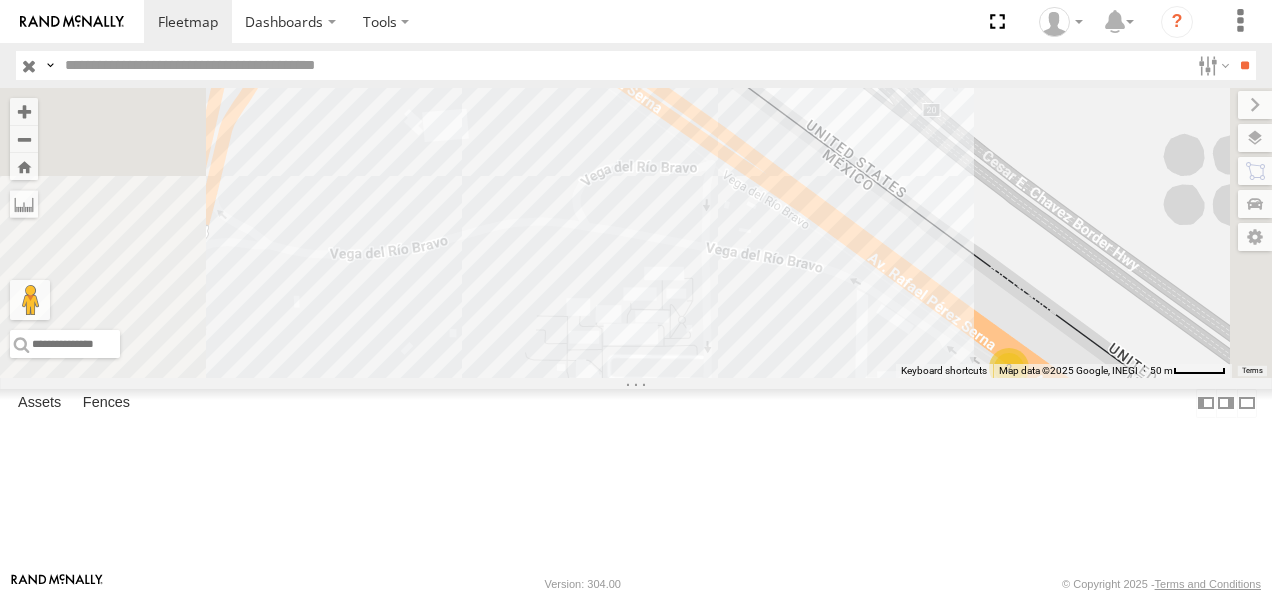 drag, startPoint x: 890, startPoint y: 269, endPoint x: 886, endPoint y: 645, distance: 376.02127 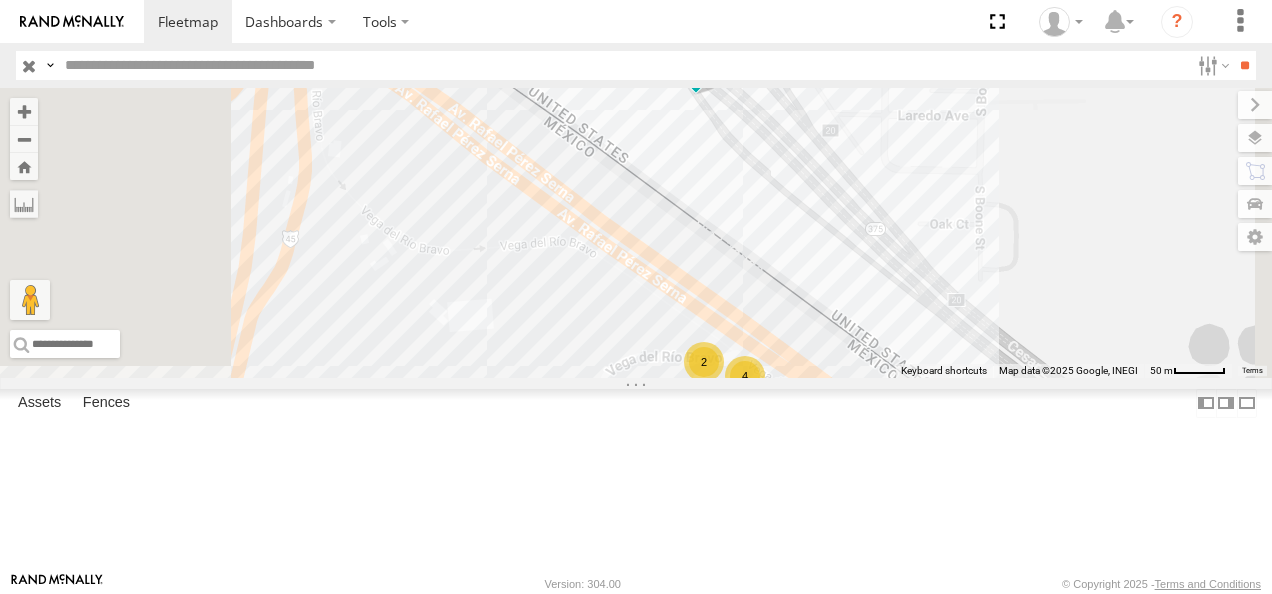 drag, startPoint x: 847, startPoint y: 418, endPoint x: 856, endPoint y: 602, distance: 184.21997 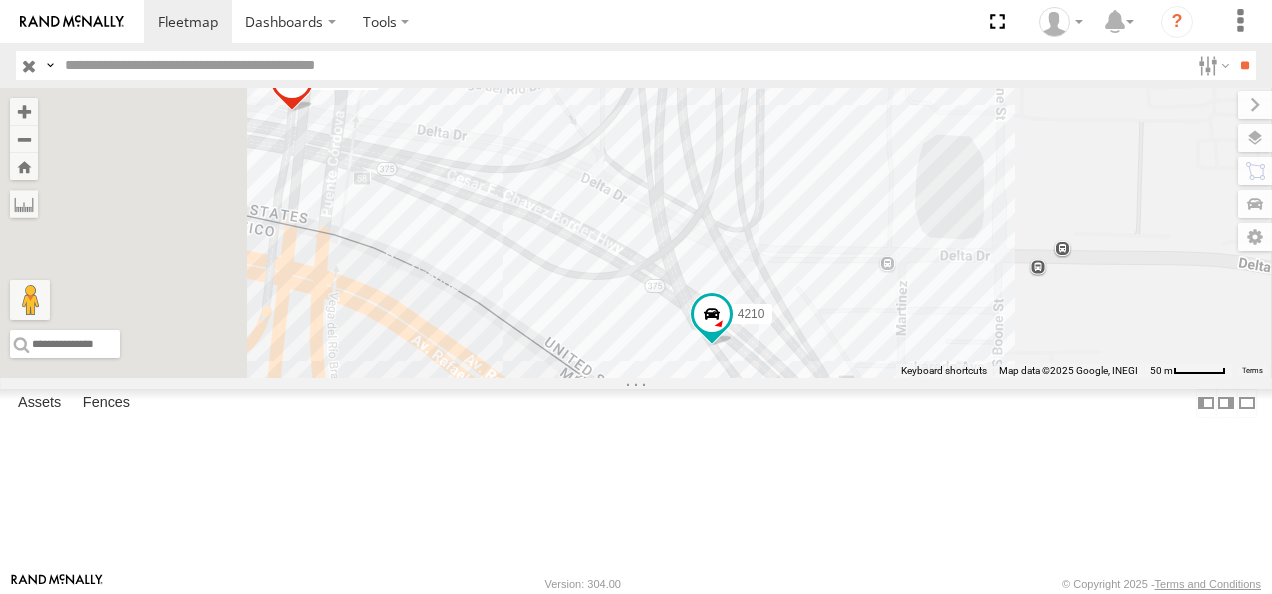 drag, startPoint x: 939, startPoint y: 308, endPoint x: 954, endPoint y: 547, distance: 239.47025 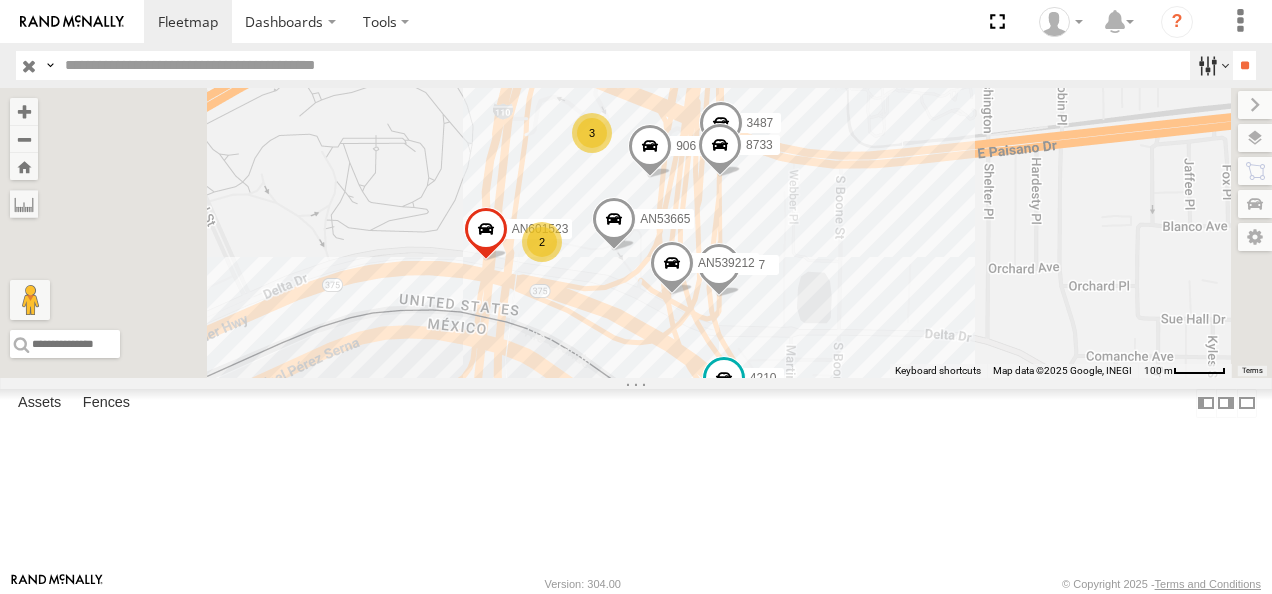 click at bounding box center (1211, 65) 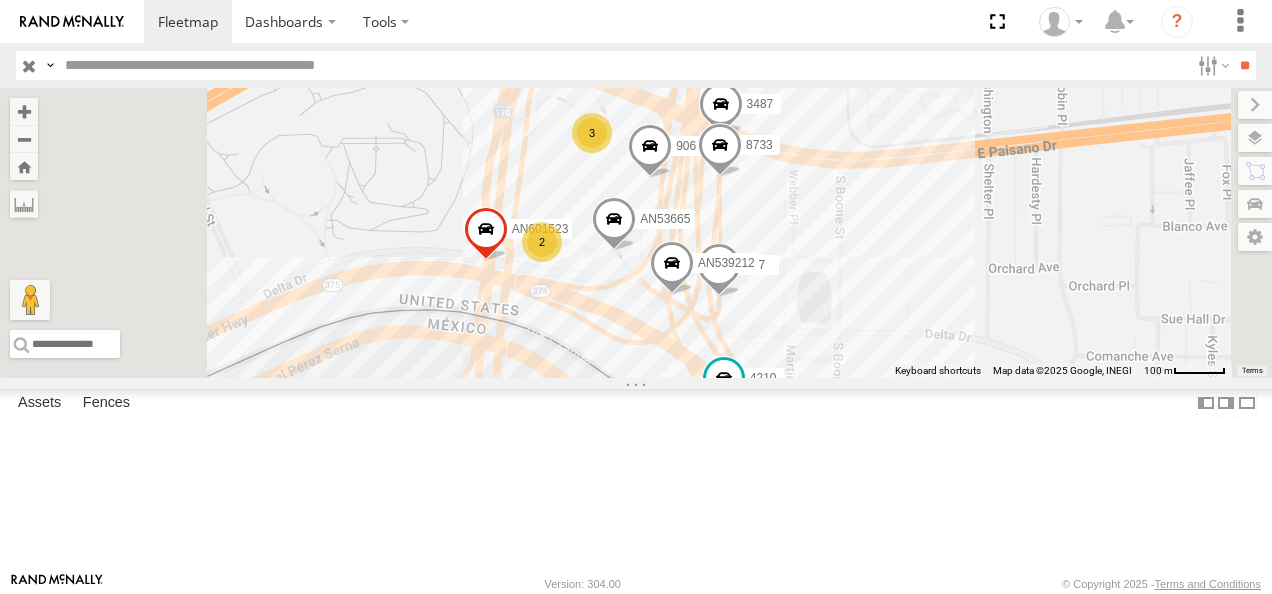 click on "Tractores" at bounding box center (0, 0) 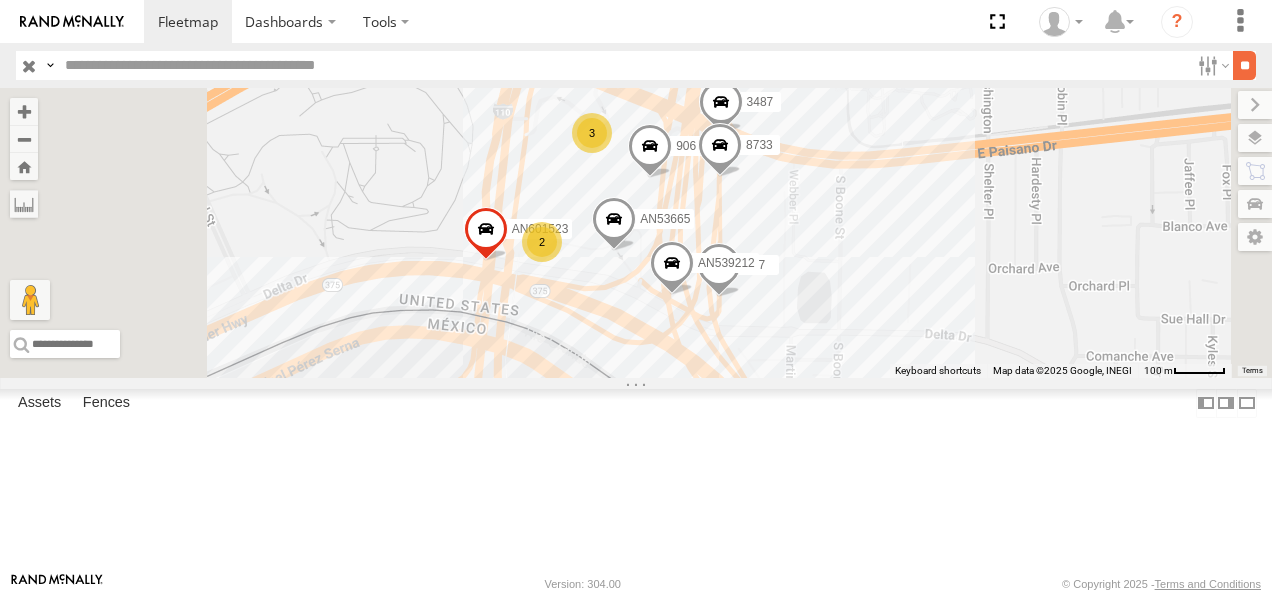 click on "**" at bounding box center [1244, 65] 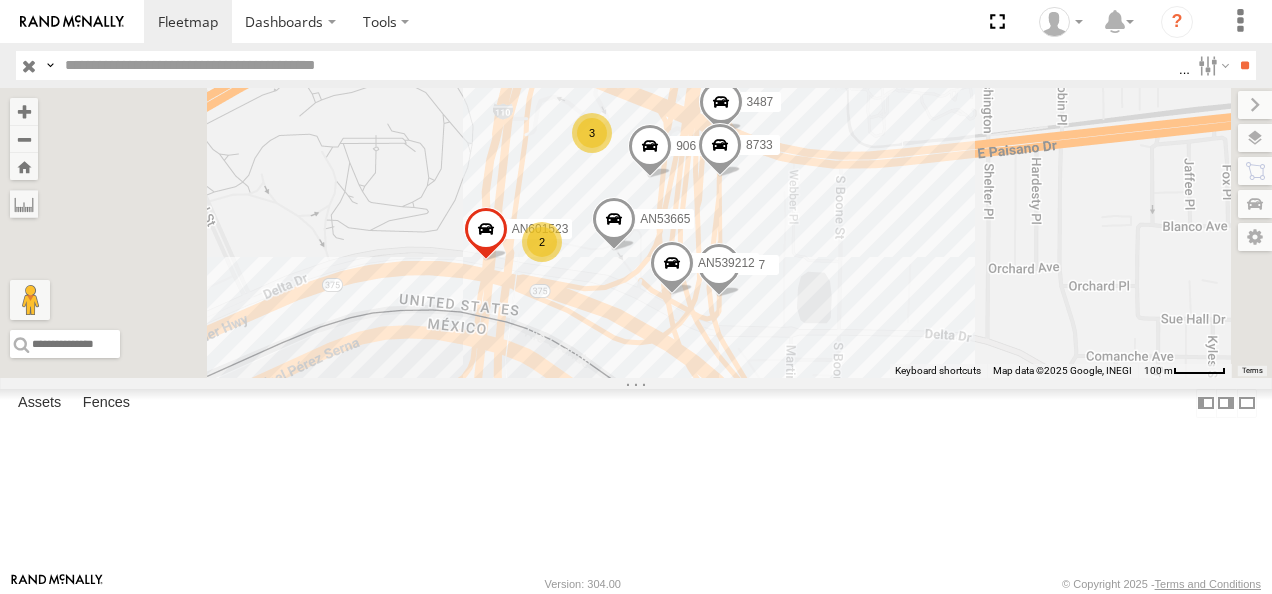 scroll, scrollTop: 0, scrollLeft: 0, axis: both 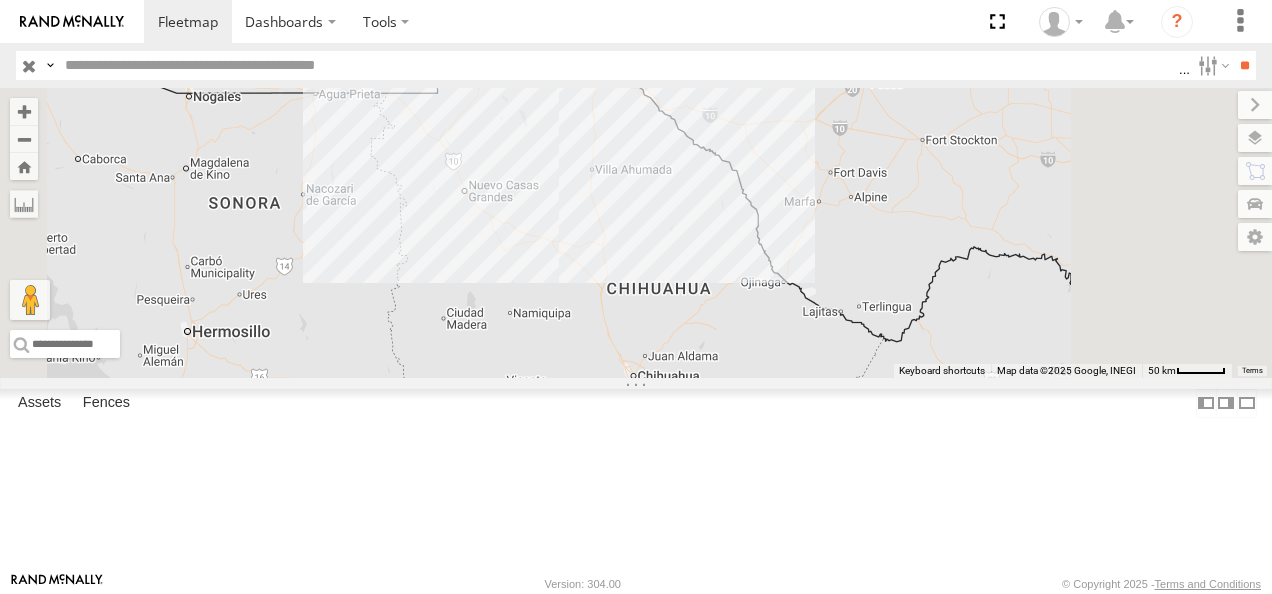 drag, startPoint x: 845, startPoint y: 218, endPoint x: 785, endPoint y: 357, distance: 151.39684 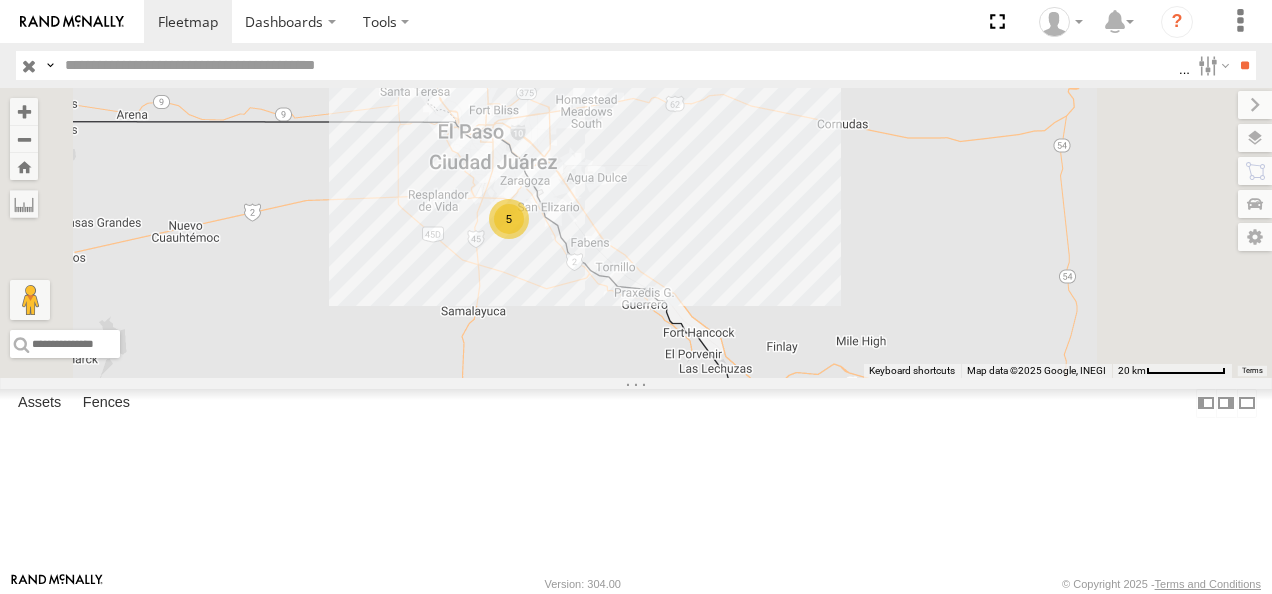 drag, startPoint x: 744, startPoint y: 196, endPoint x: 800, endPoint y: 469, distance: 278.68442 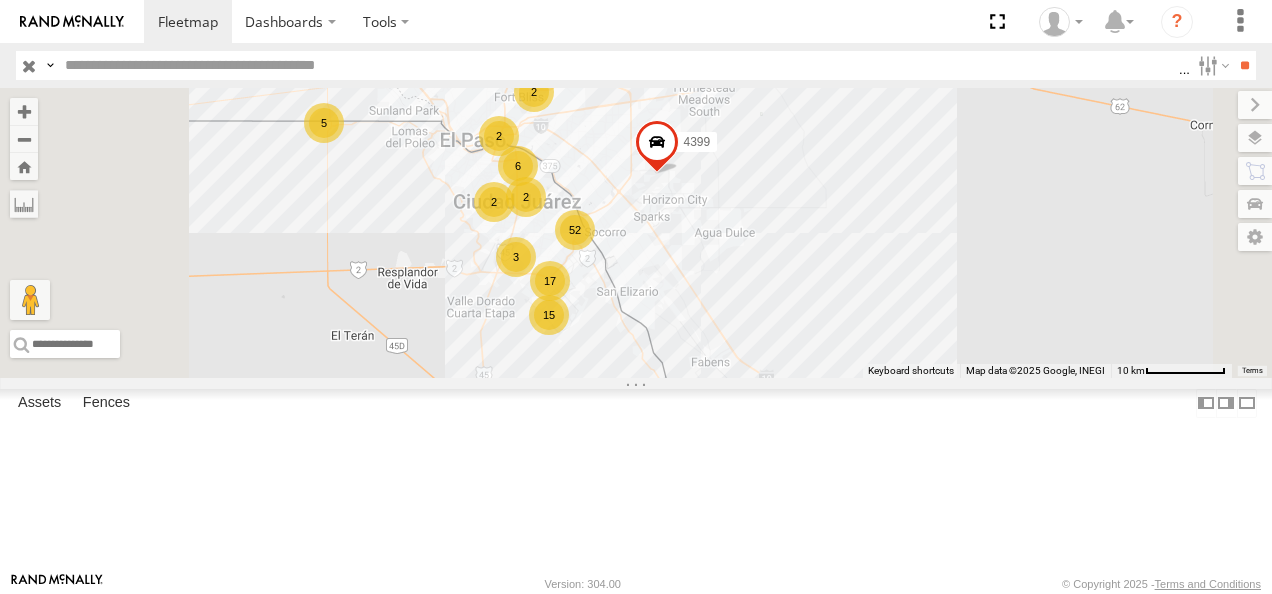 drag, startPoint x: 782, startPoint y: 282, endPoint x: 797, endPoint y: 409, distance: 127.88276 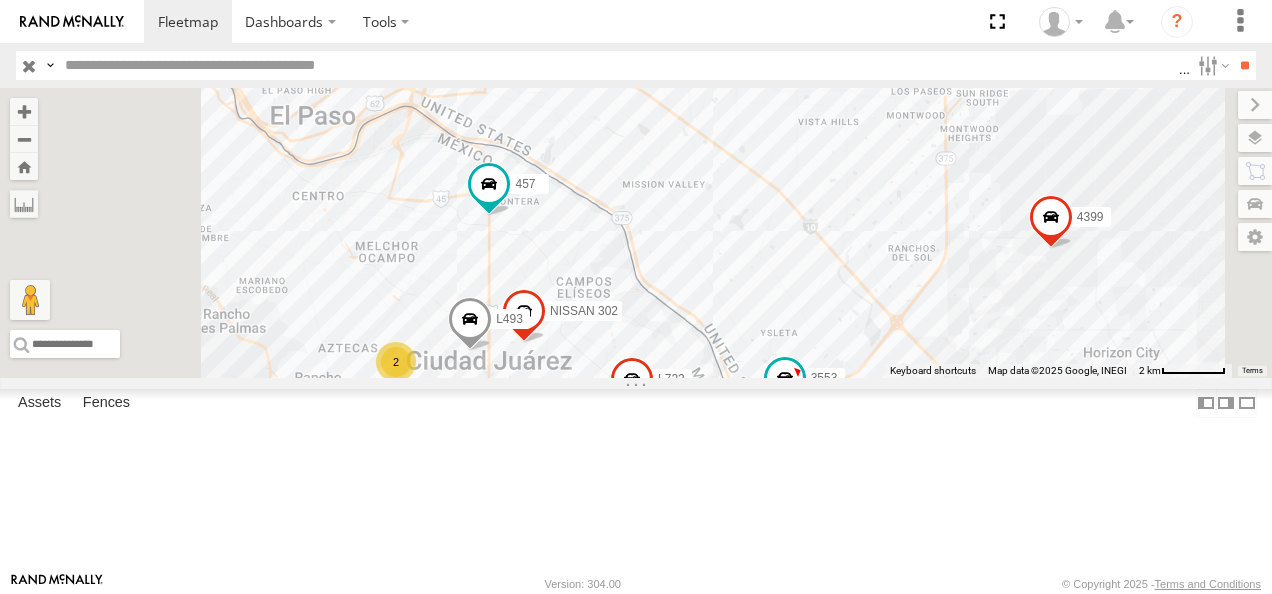drag, startPoint x: 816, startPoint y: 198, endPoint x: 819, endPoint y: 542, distance: 344.0131 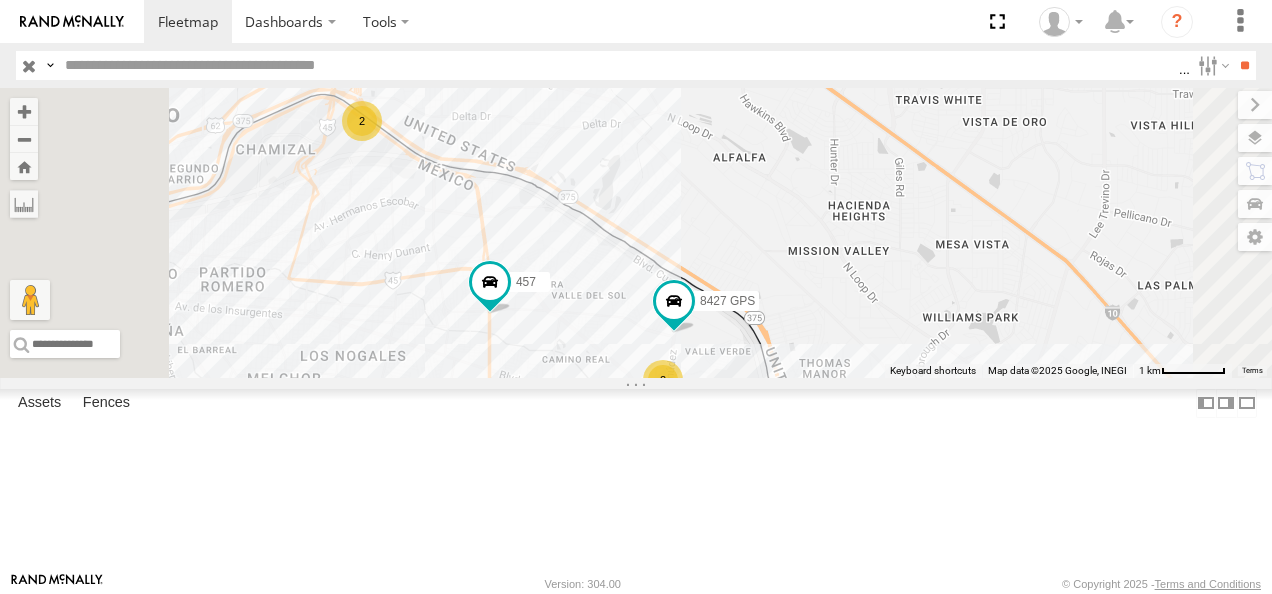 drag, startPoint x: 772, startPoint y: 314, endPoint x: 868, endPoint y: 492, distance: 202.23749 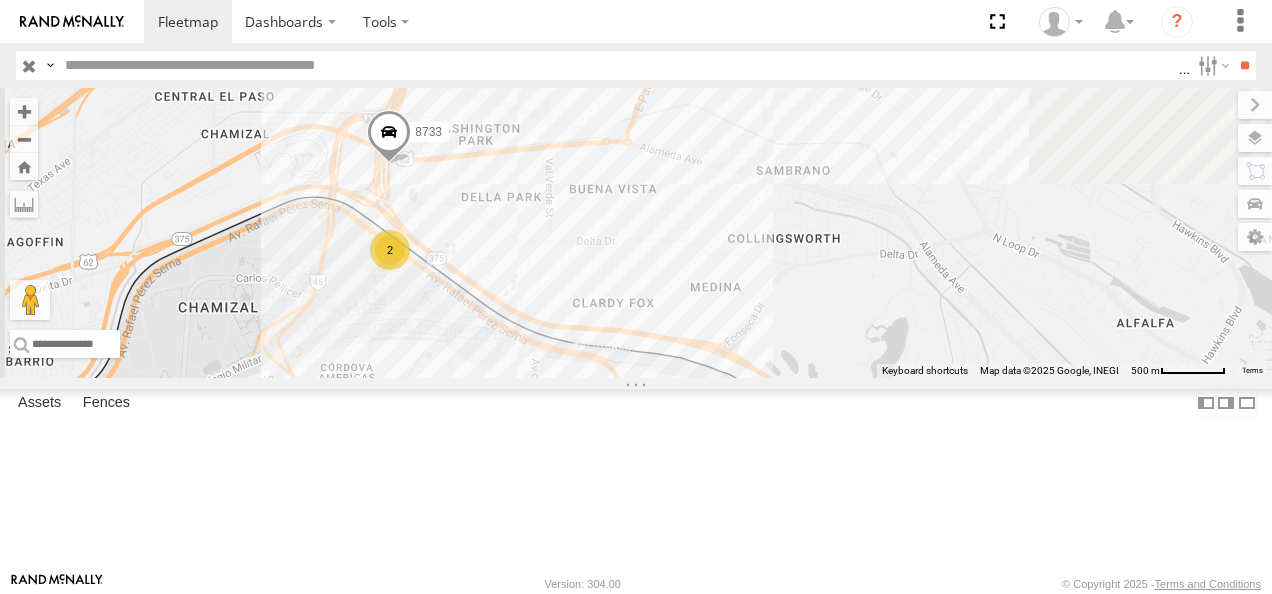 drag, startPoint x: 677, startPoint y: 249, endPoint x: 694, endPoint y: 463, distance: 214.67418 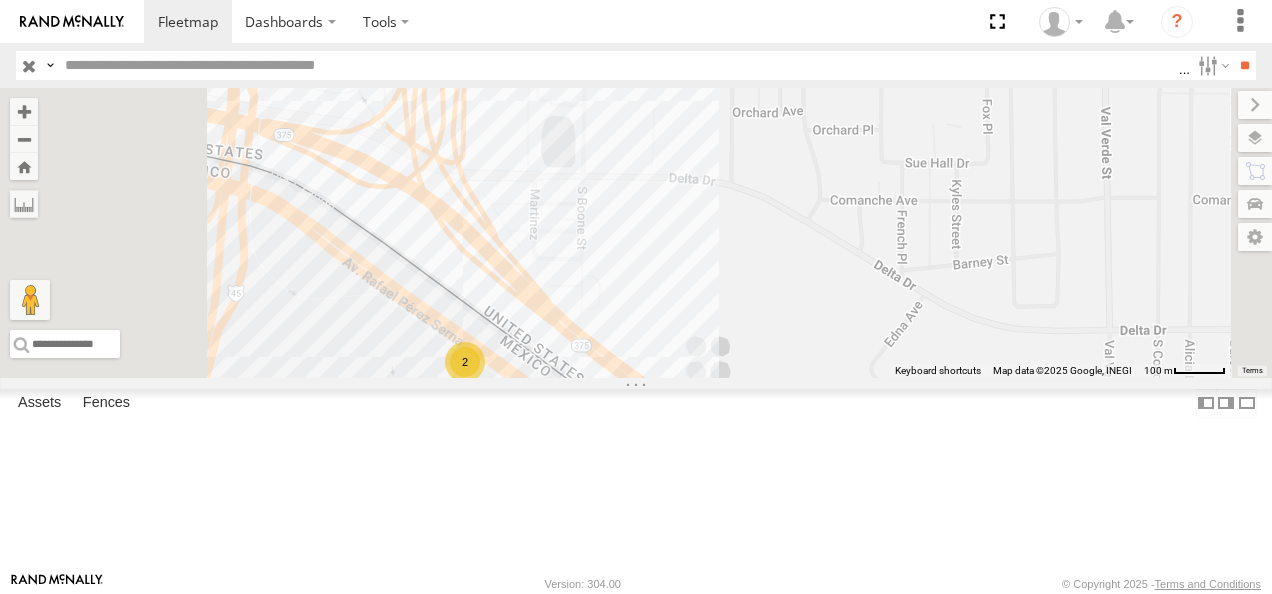 drag, startPoint x: 738, startPoint y: 231, endPoint x: 942, endPoint y: 446, distance: 296.37982 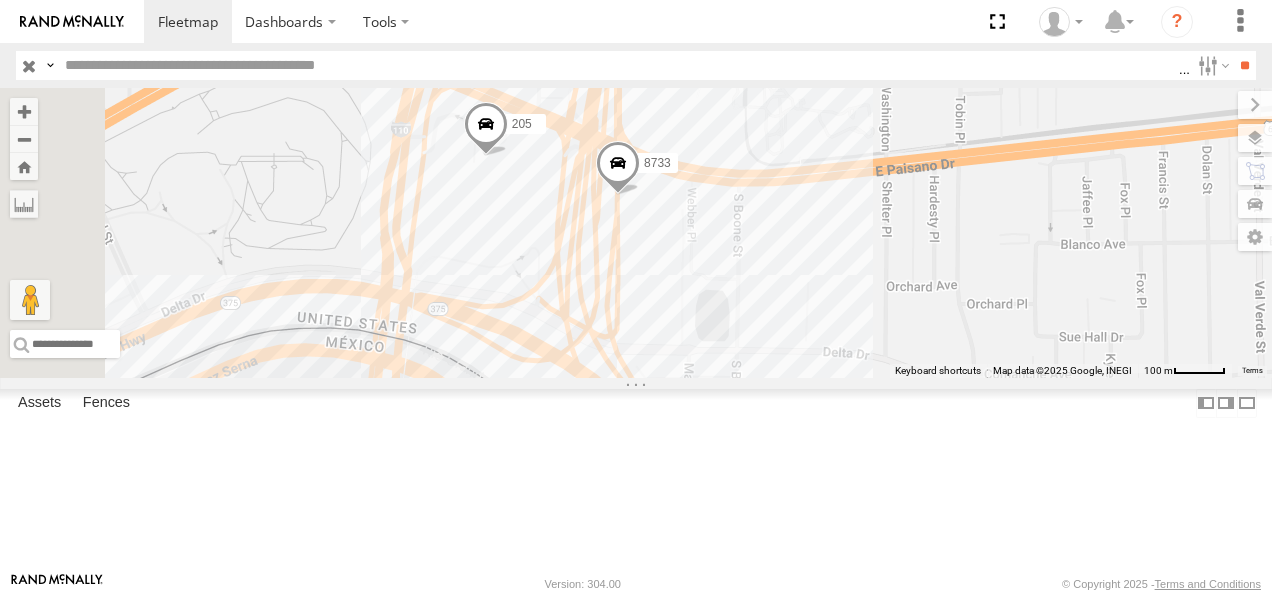 drag, startPoint x: 855, startPoint y: 310, endPoint x: 995, endPoint y: 479, distance: 219.45615 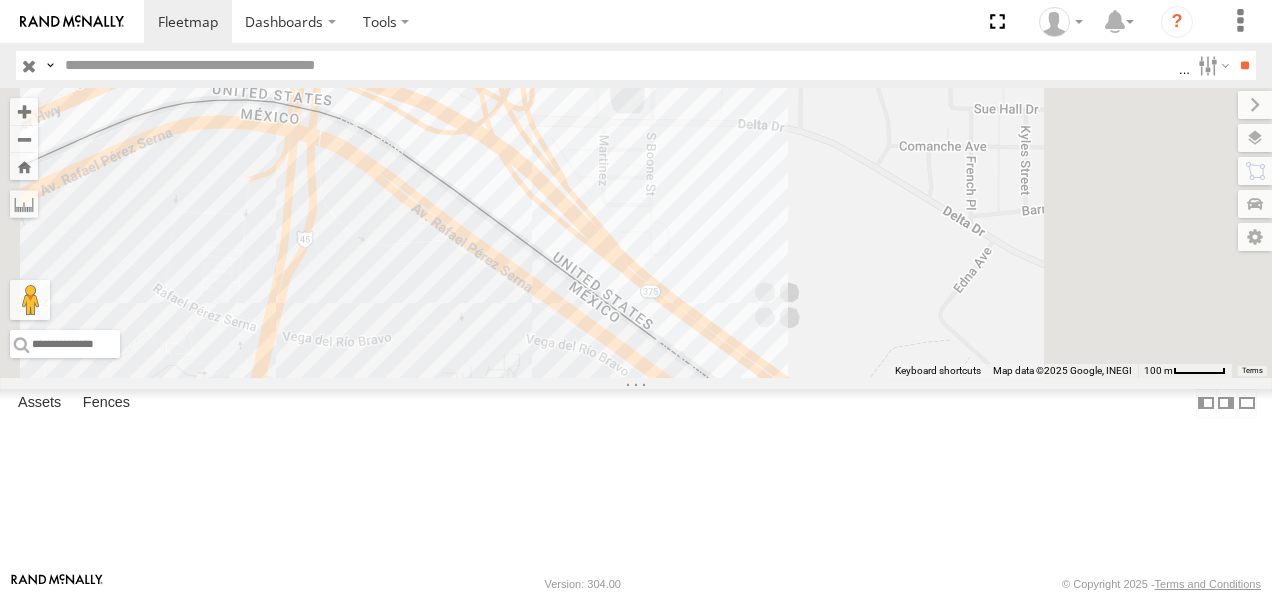 drag, startPoint x: 1042, startPoint y: 460, endPoint x: 954, endPoint y: 217, distance: 258.44342 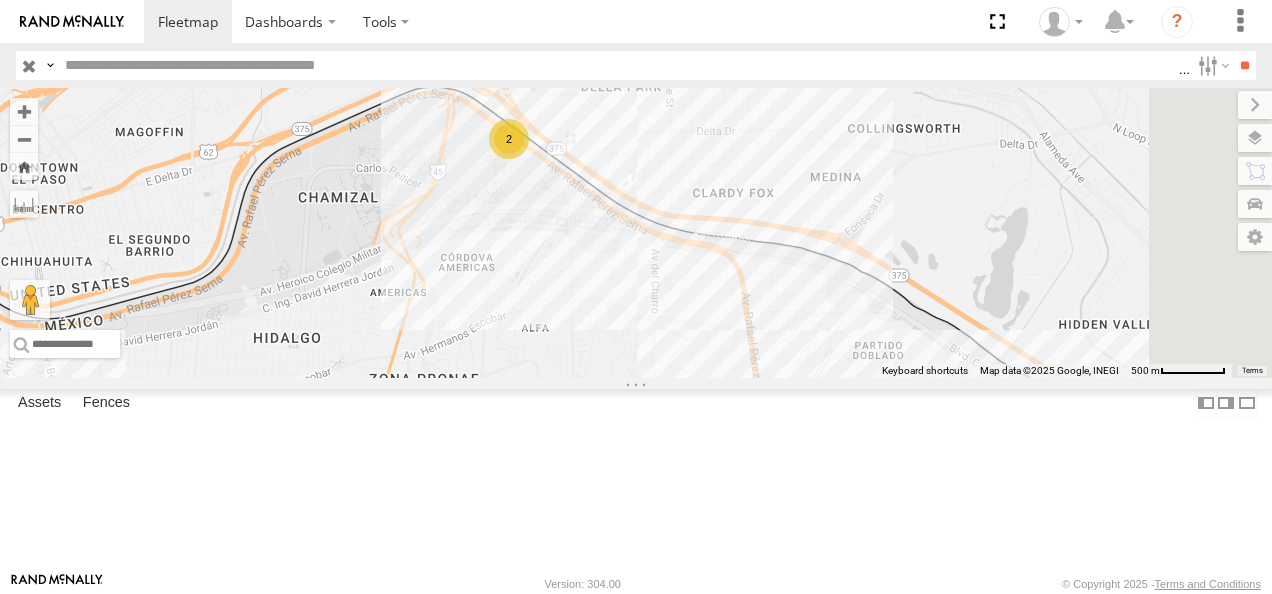 drag, startPoint x: 1052, startPoint y: 441, endPoint x: 852, endPoint y: 315, distance: 236.38104 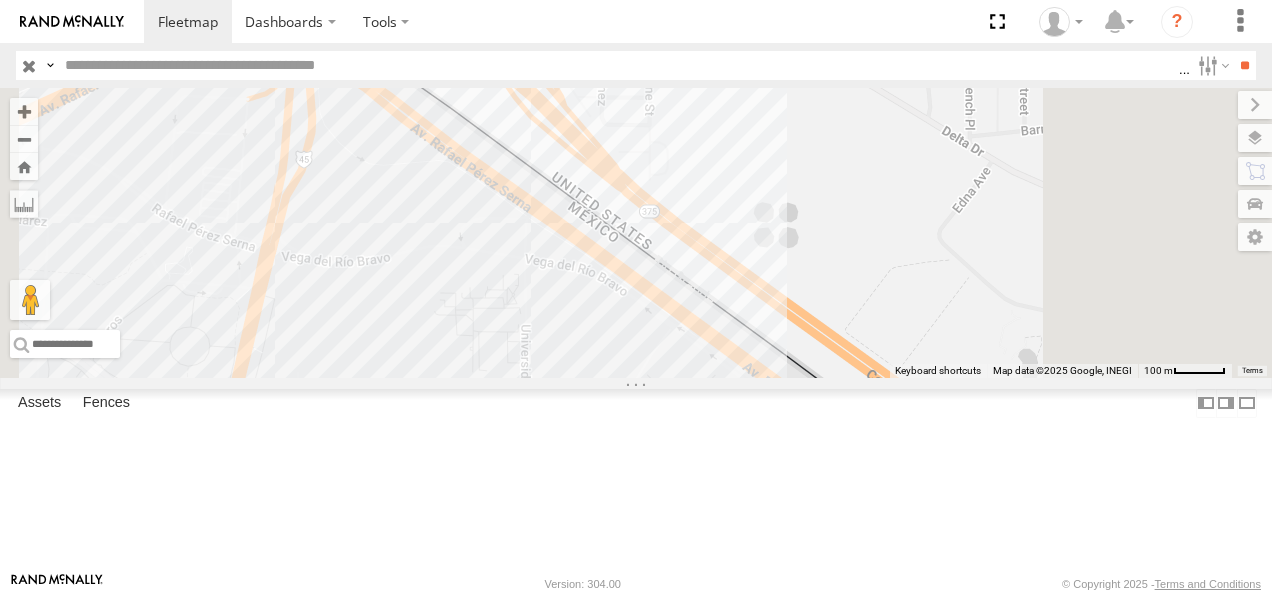 drag, startPoint x: 839, startPoint y: 170, endPoint x: 790, endPoint y: 469, distance: 302.98843 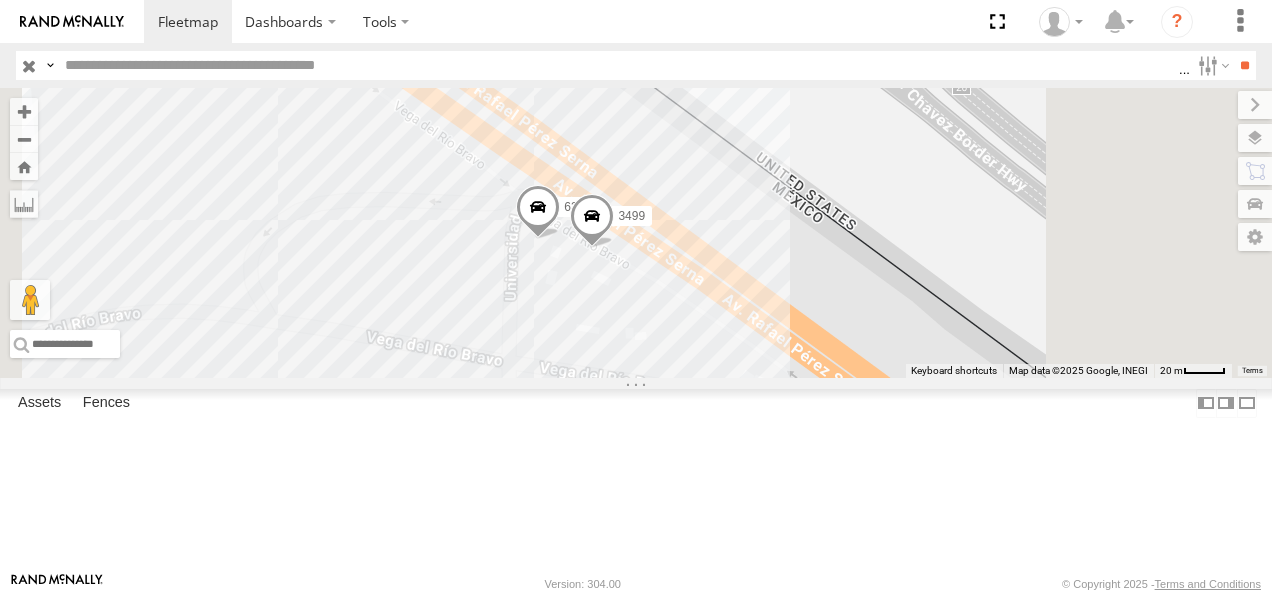 drag, startPoint x: 799, startPoint y: 284, endPoint x: 773, endPoint y: 450, distance: 168.0238 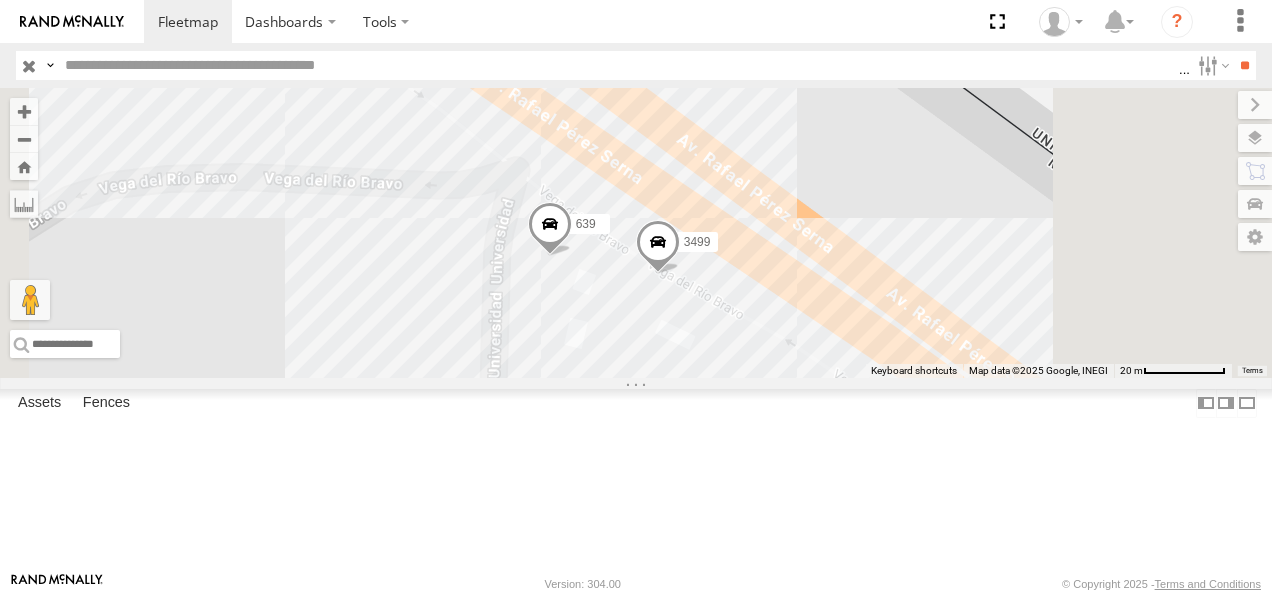 drag, startPoint x: 818, startPoint y: 348, endPoint x: 838, endPoint y: 442, distance: 96.10411 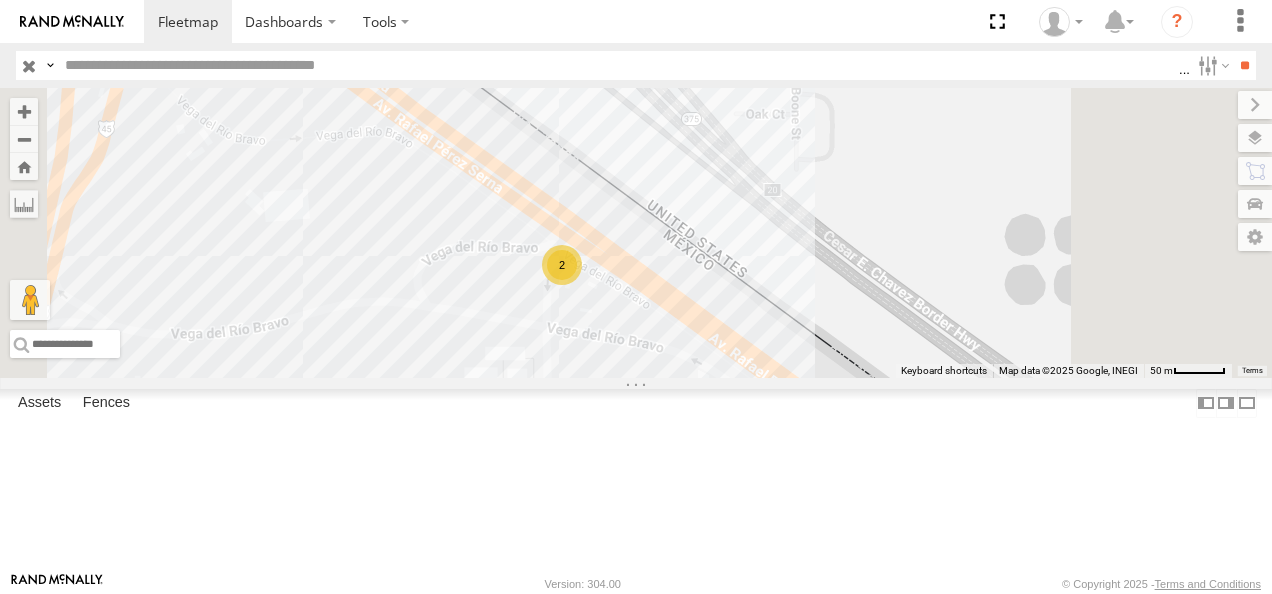drag, startPoint x: 988, startPoint y: 408, endPoint x: 813, endPoint y: 204, distance: 268.77686 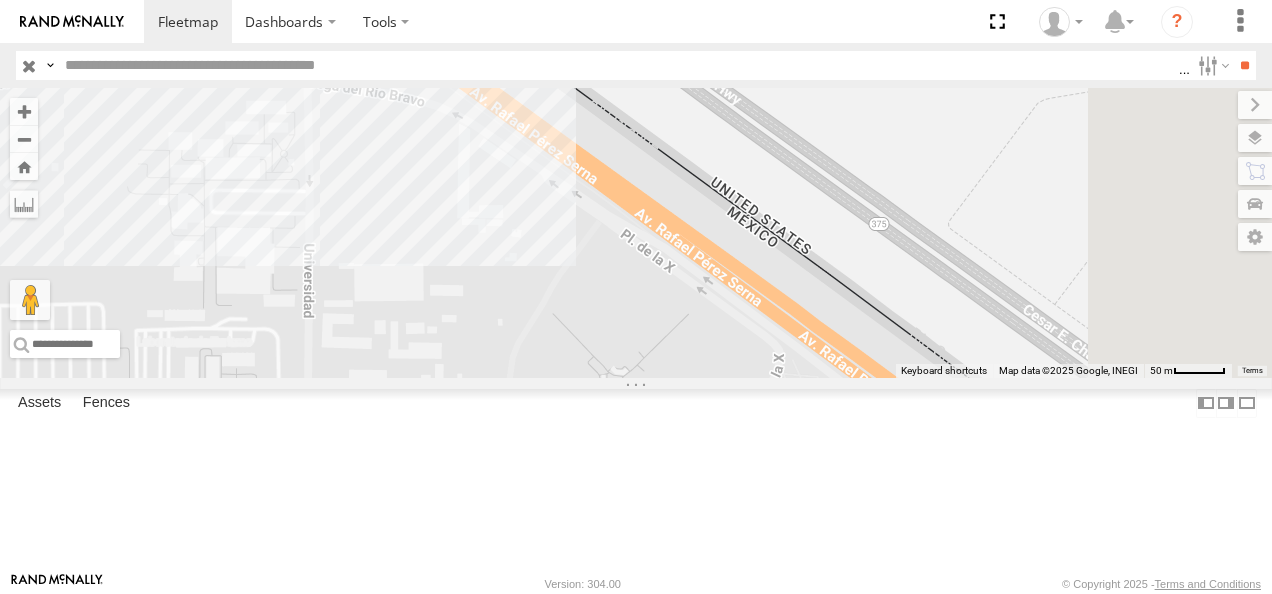 drag, startPoint x: 936, startPoint y: 374, endPoint x: 749, endPoint y: 252, distance: 223.27785 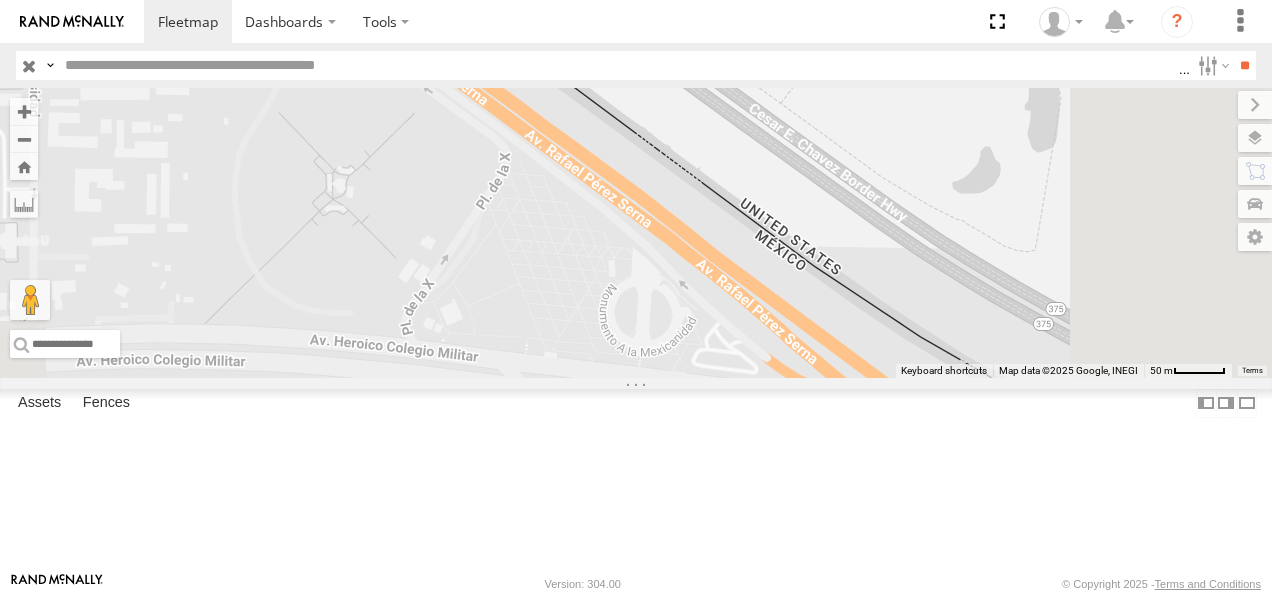drag, startPoint x: 890, startPoint y: 365, endPoint x: 821, endPoint y: 295, distance: 98.29038 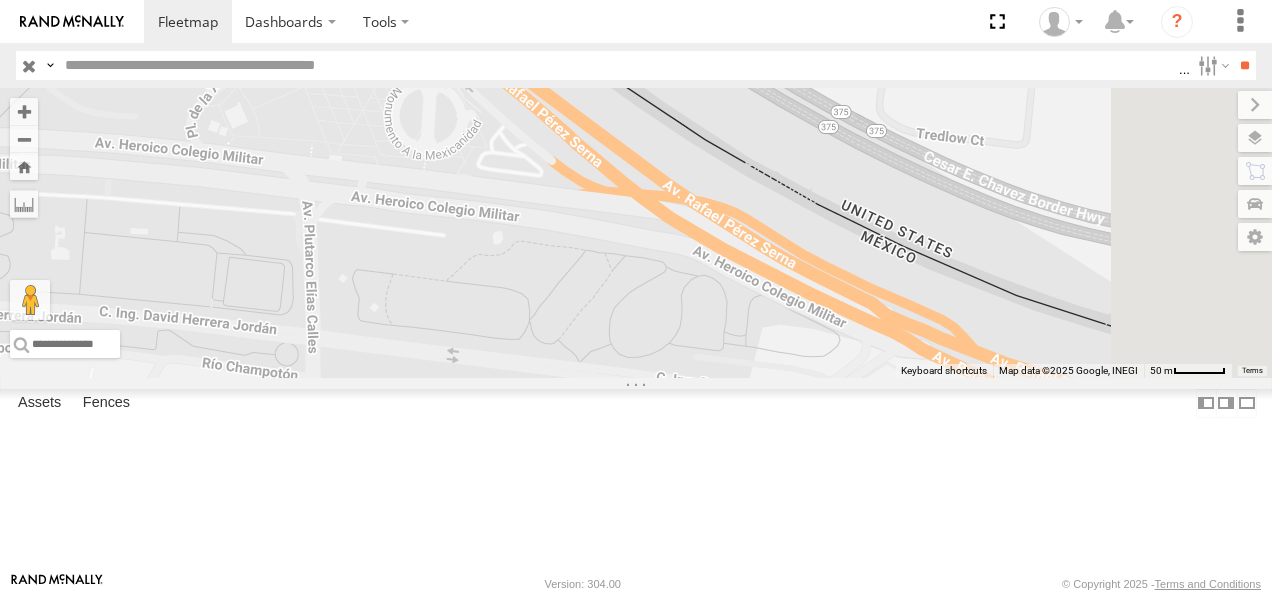 drag, startPoint x: 1010, startPoint y: 359, endPoint x: 833, endPoint y: 214, distance: 228.80997 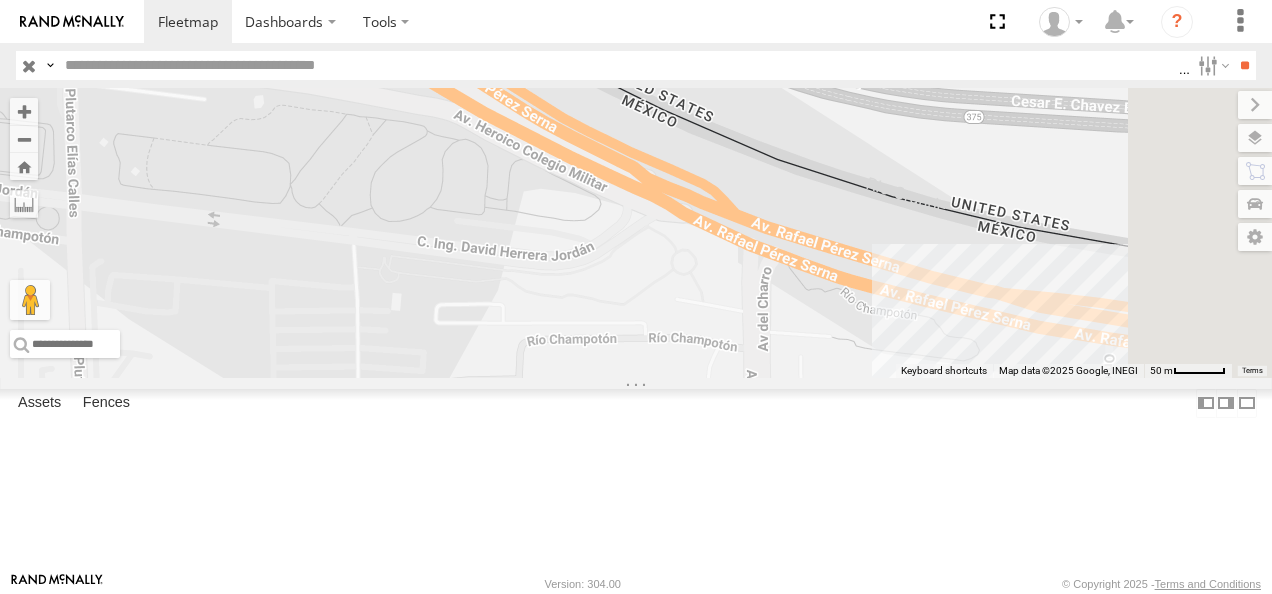 drag, startPoint x: 973, startPoint y: 404, endPoint x: 854, endPoint y: 382, distance: 121.016525 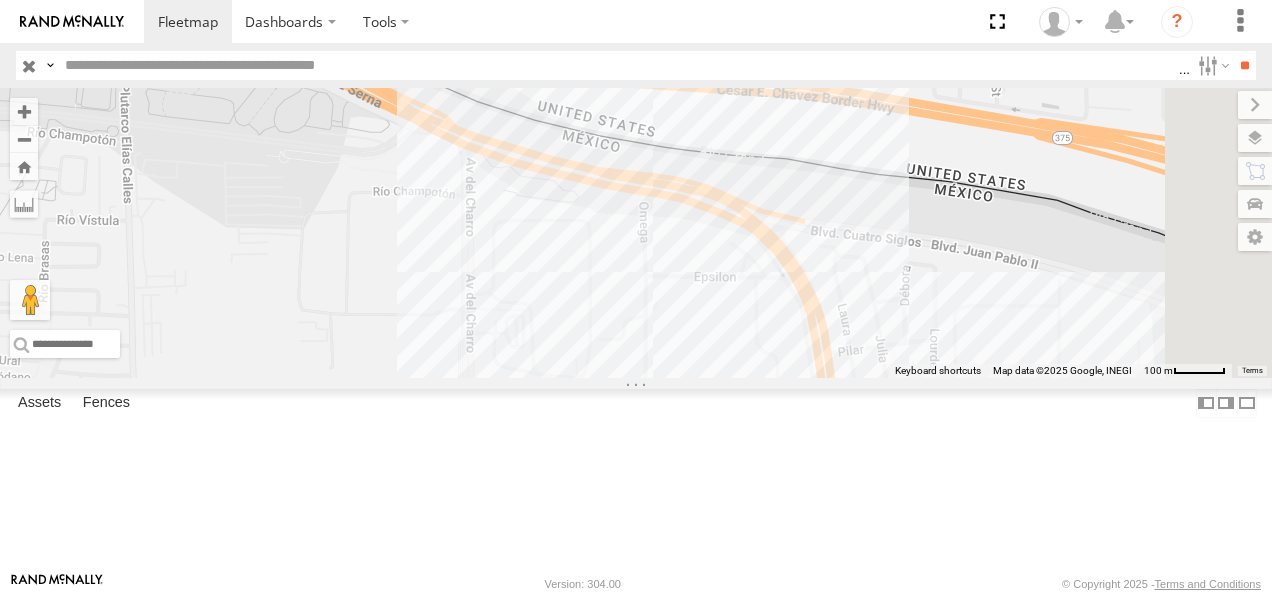 drag, startPoint x: 972, startPoint y: 393, endPoint x: 764, endPoint y: 275, distance: 239.14012 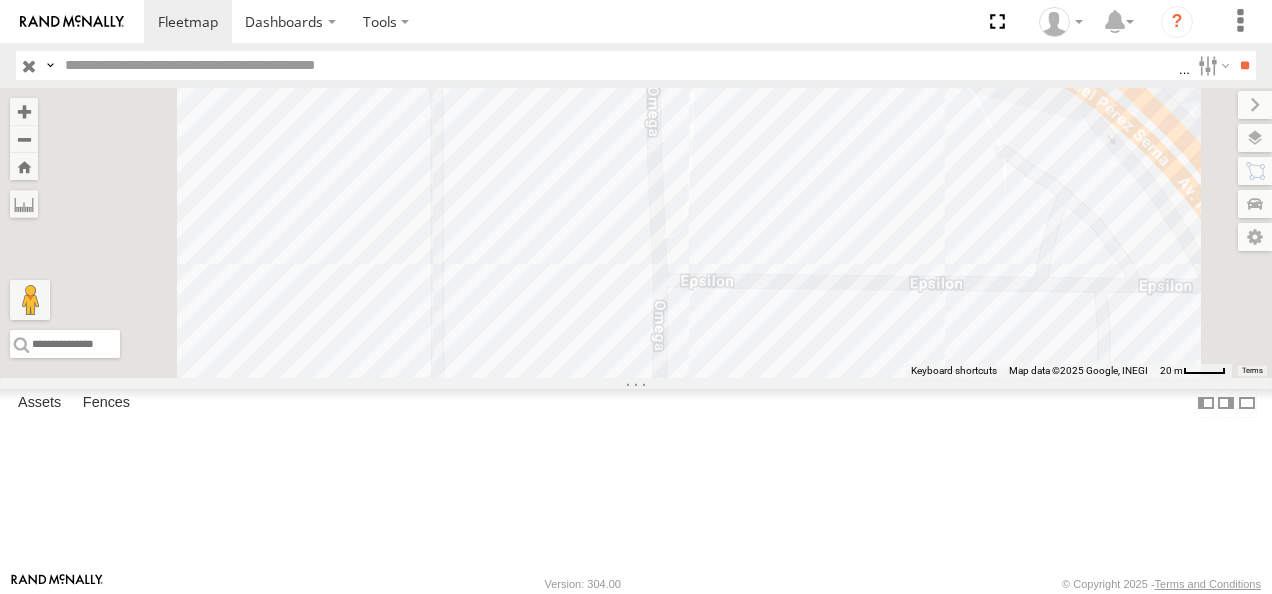 drag, startPoint x: 965, startPoint y: 330, endPoint x: 904, endPoint y: 127, distance: 211.96698 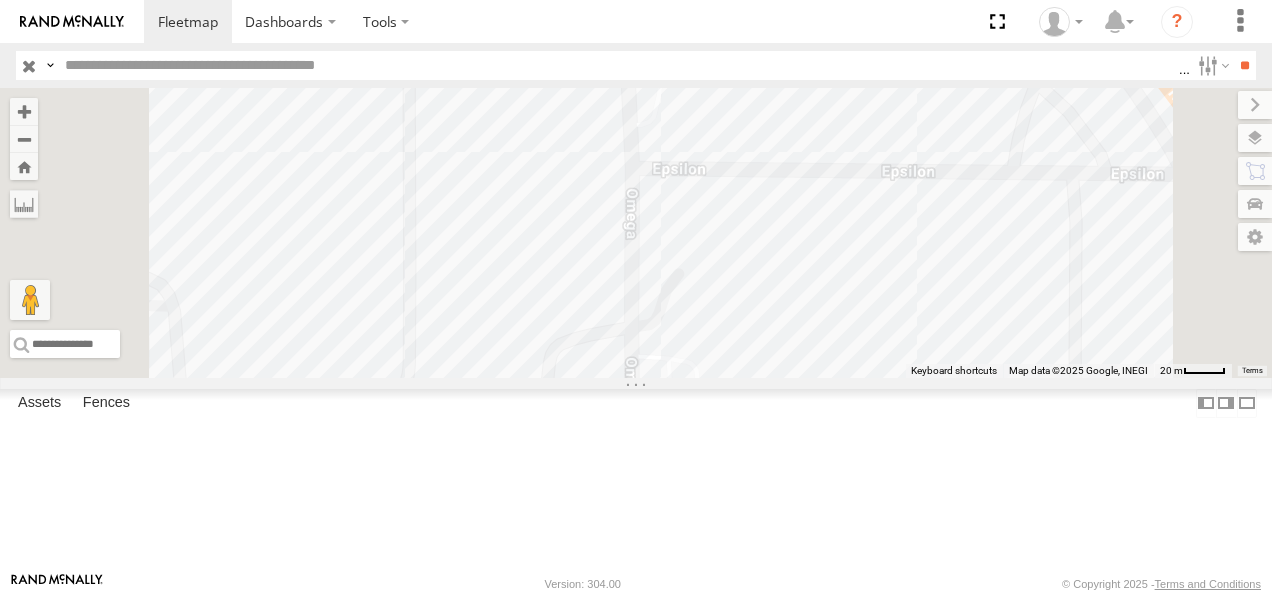 drag, startPoint x: 893, startPoint y: 208, endPoint x: 937, endPoint y: 355, distance: 153.4438 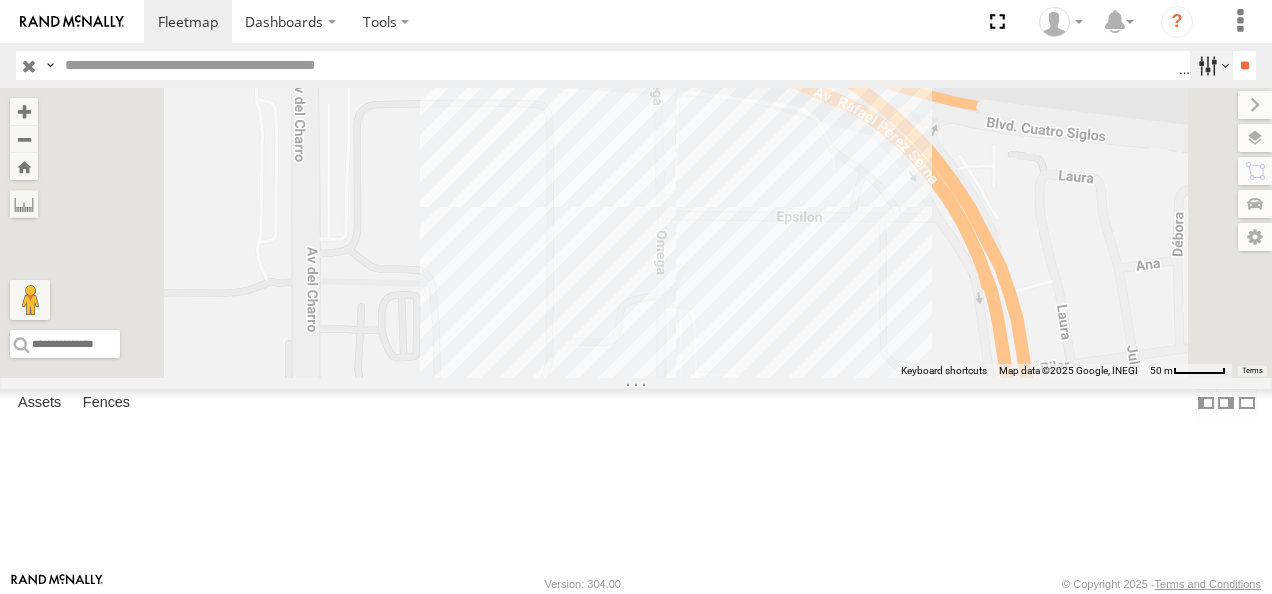 click at bounding box center [1211, 65] 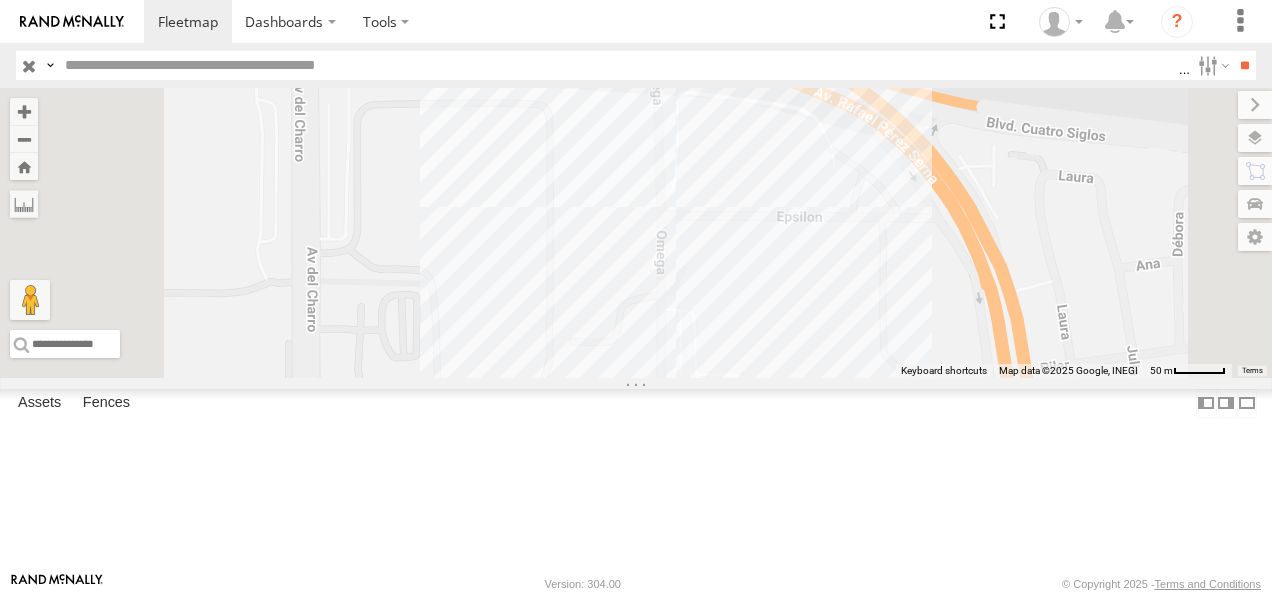 click on "all Assets" at bounding box center [0, 0] 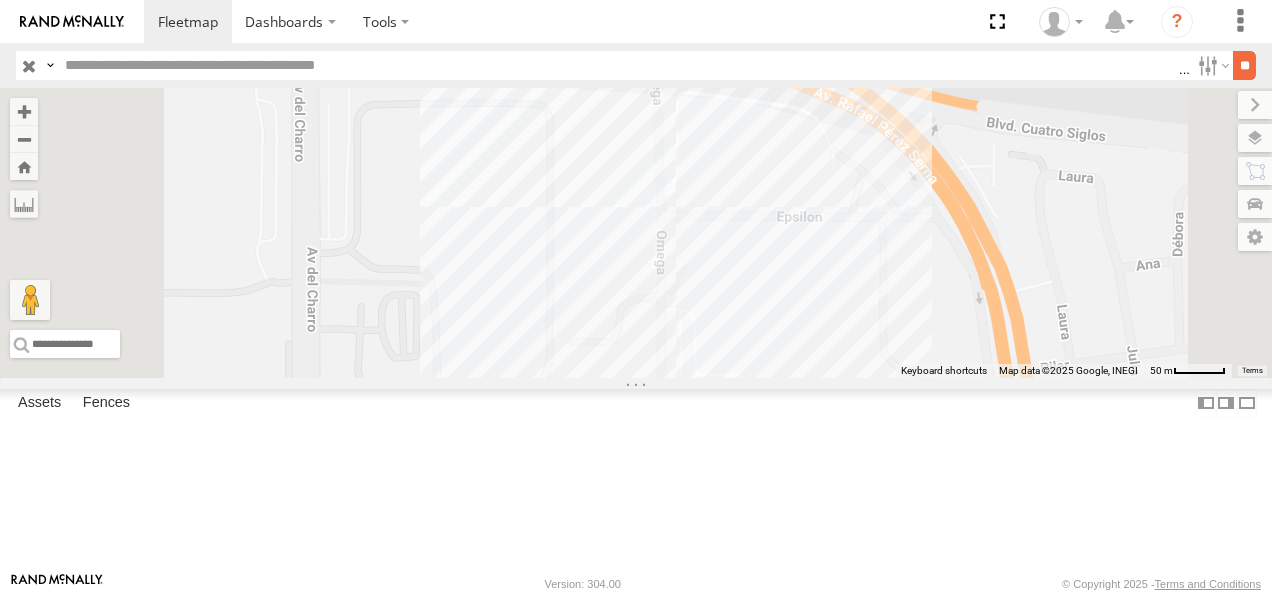 click on "**" at bounding box center [1244, 65] 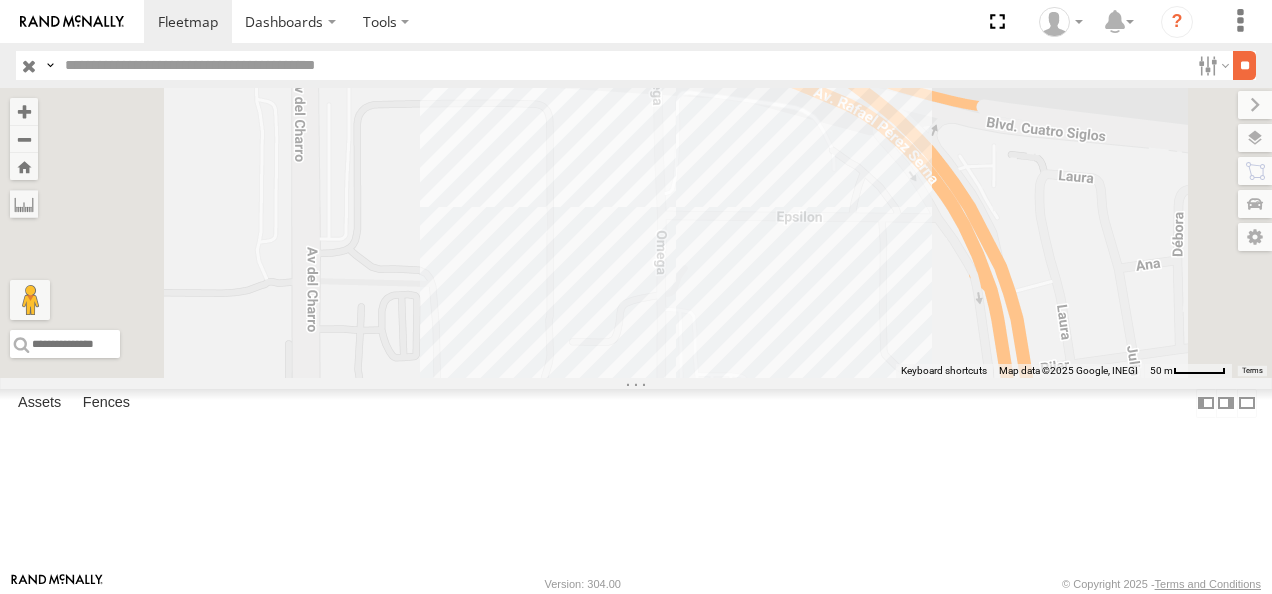 scroll, scrollTop: 0, scrollLeft: 0, axis: both 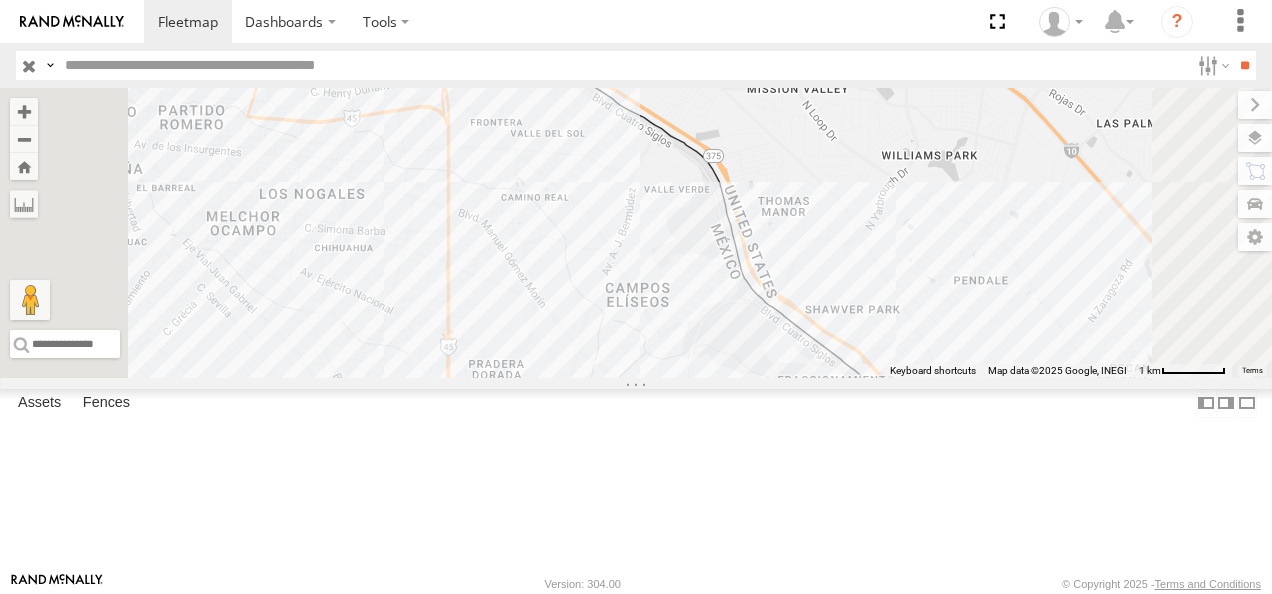 drag, startPoint x: 878, startPoint y: 235, endPoint x: 942, endPoint y: 372, distance: 151.21178 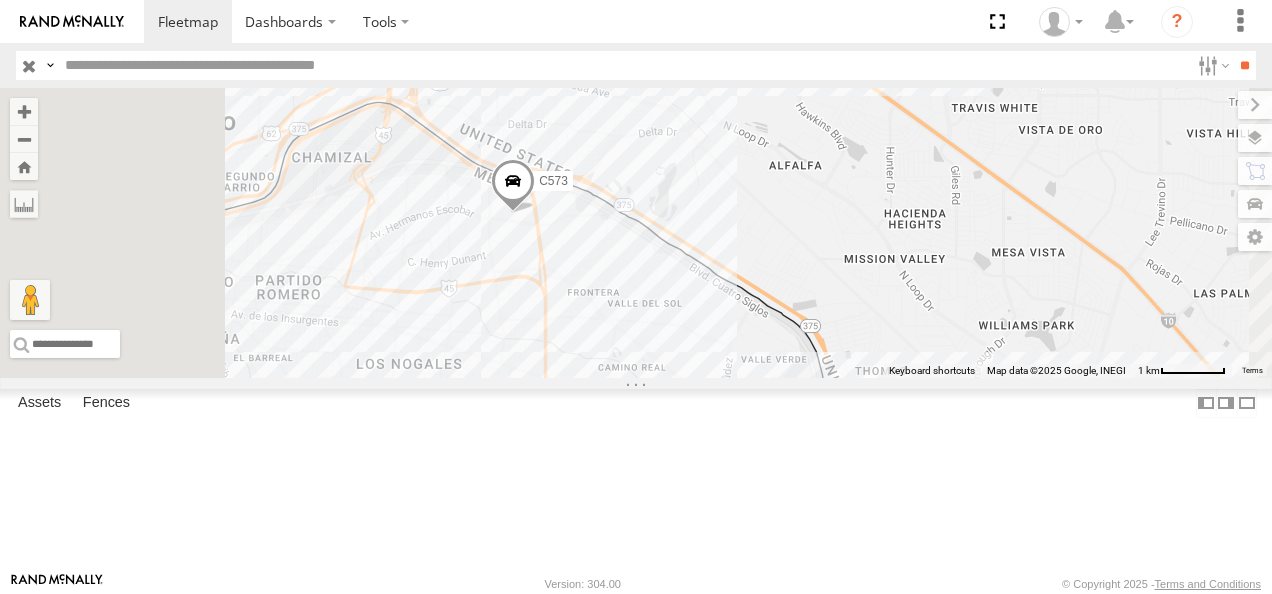 drag, startPoint x: 861, startPoint y: 279, endPoint x: 932, endPoint y: 396, distance: 136.85759 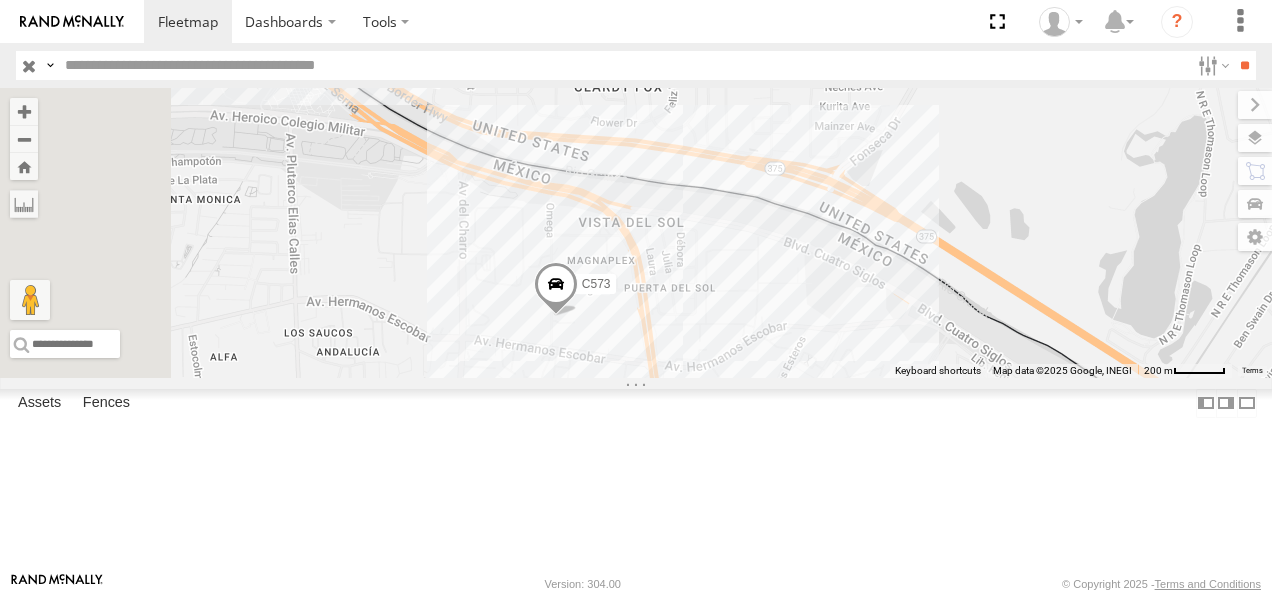 drag, startPoint x: 708, startPoint y: 344, endPoint x: 923, endPoint y: 294, distance: 220.7374 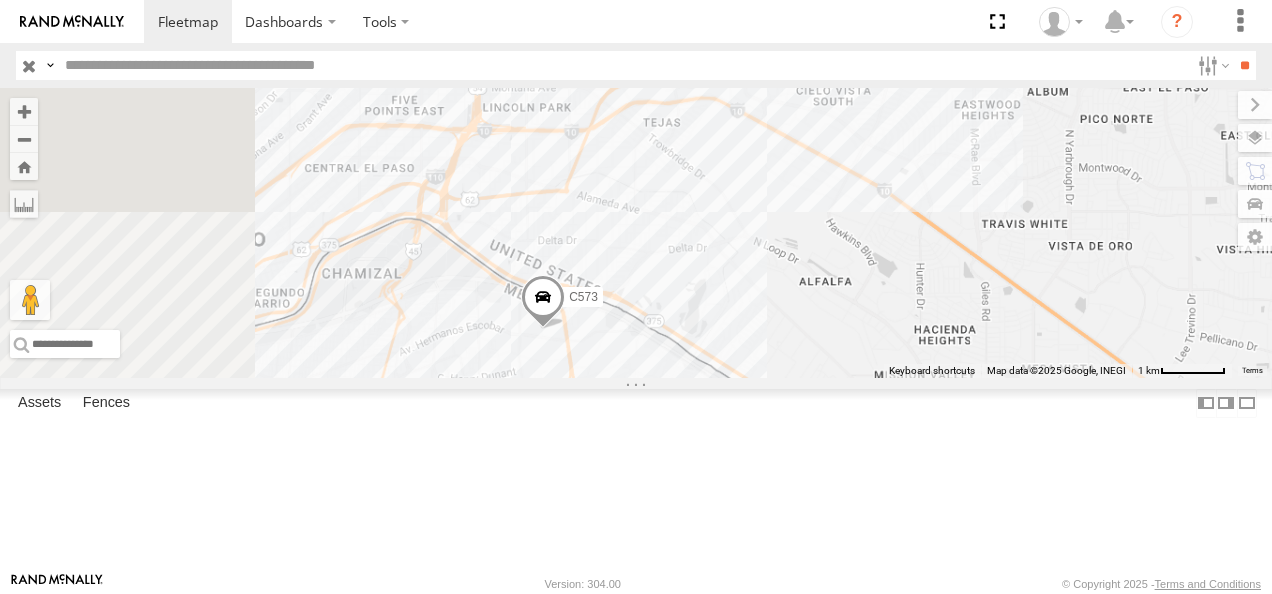 drag, startPoint x: 692, startPoint y: 237, endPoint x: 800, endPoint y: 375, distance: 175.23698 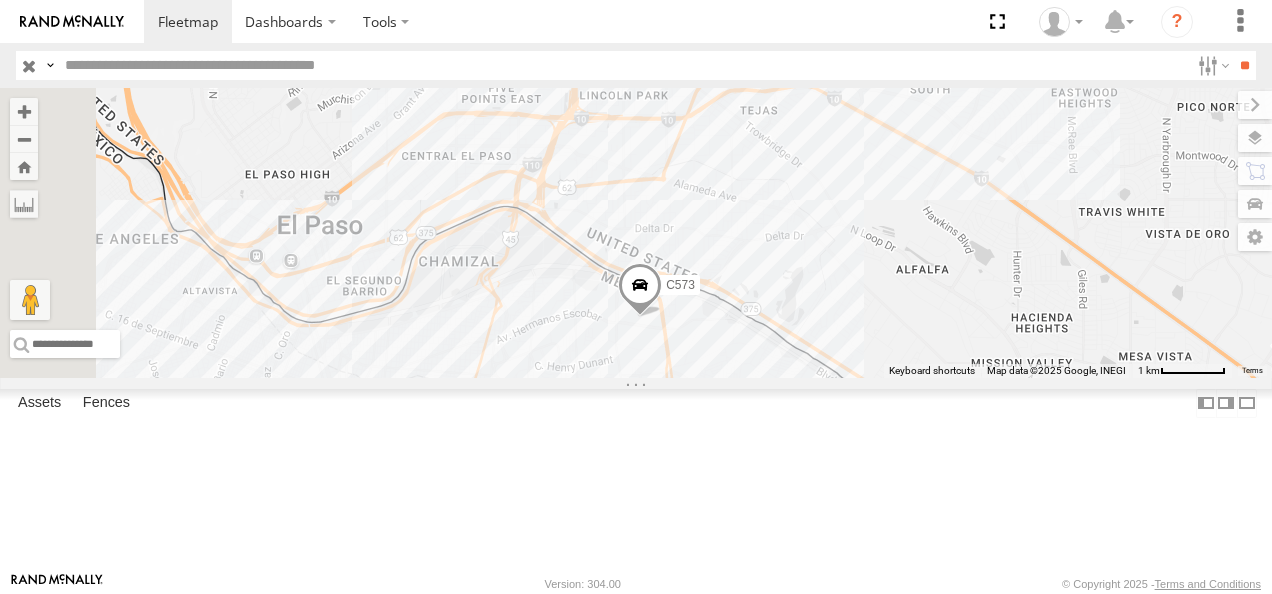 drag, startPoint x: 807, startPoint y: 364, endPoint x: 771, endPoint y: 272, distance: 98.79271 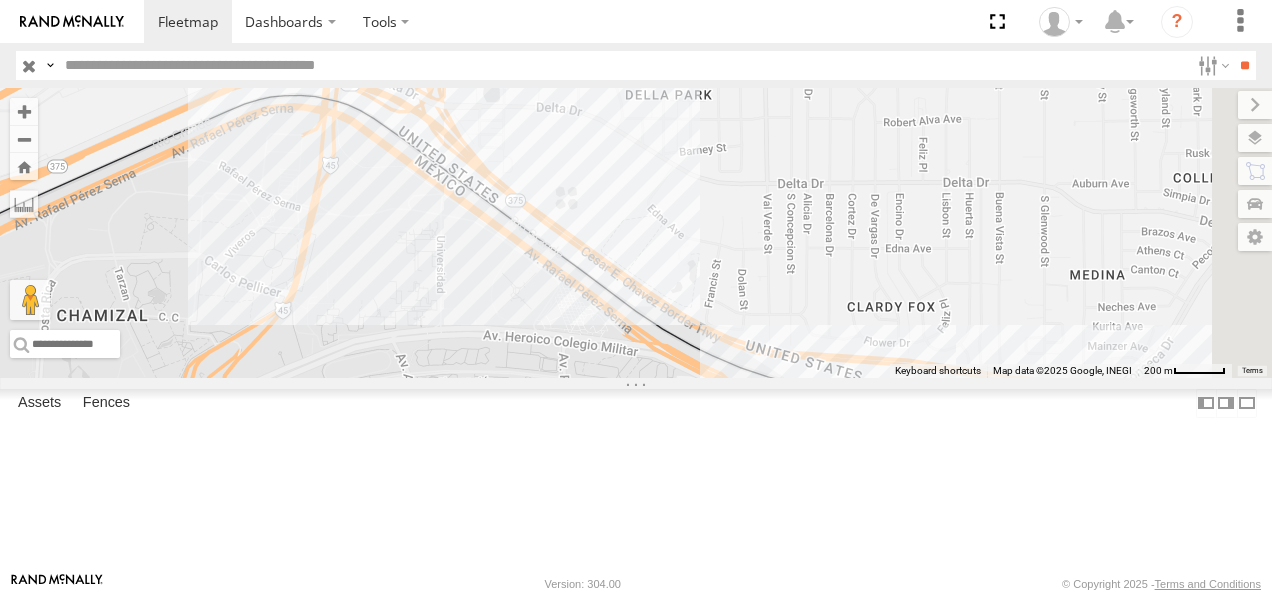 drag, startPoint x: 919, startPoint y: 325, endPoint x: 750, endPoint y: 279, distance: 175.14851 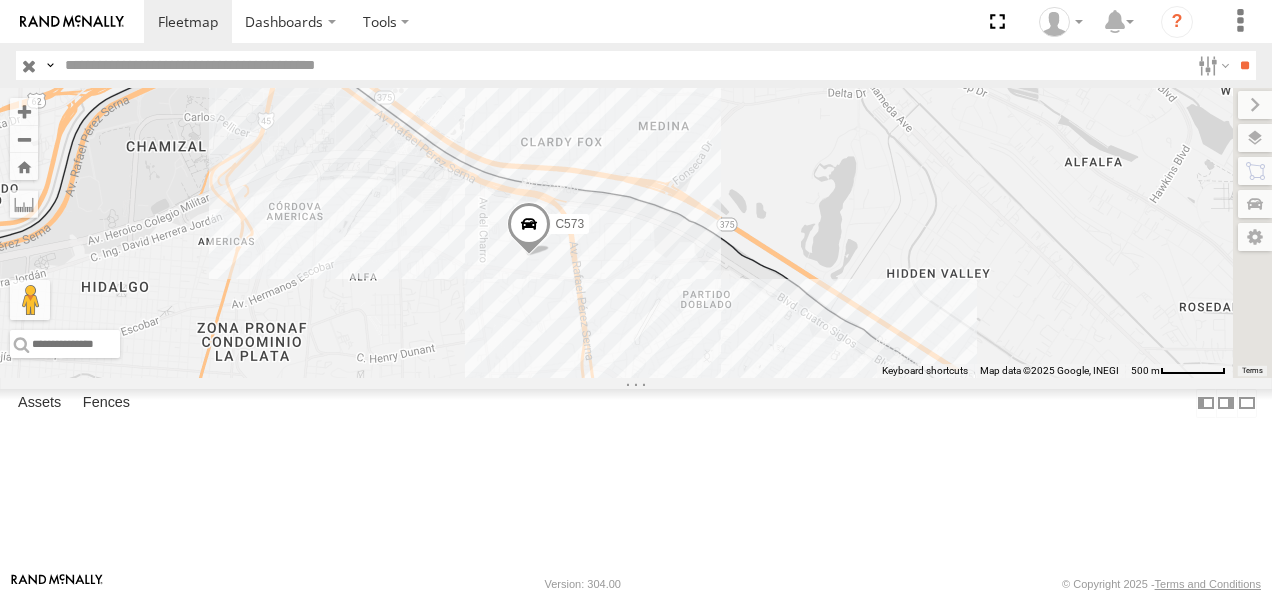 drag, startPoint x: 1023, startPoint y: 384, endPoint x: 713, endPoint y: 225, distance: 348.39777 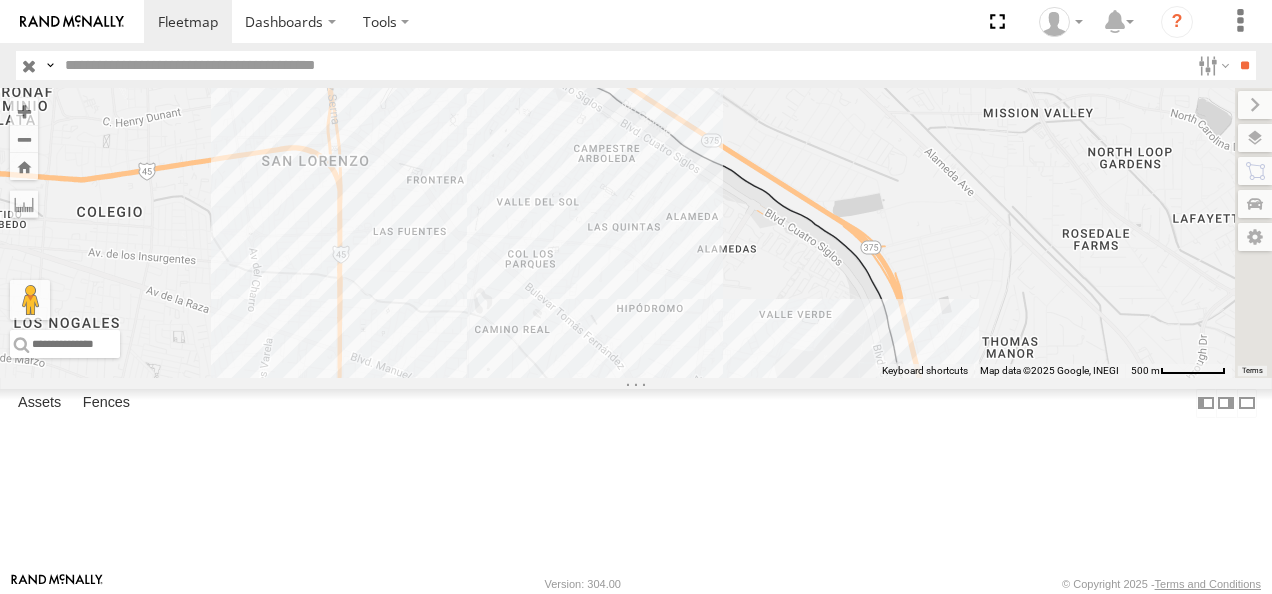drag, startPoint x: 894, startPoint y: 322, endPoint x: 762, endPoint y: 150, distance: 216.81328 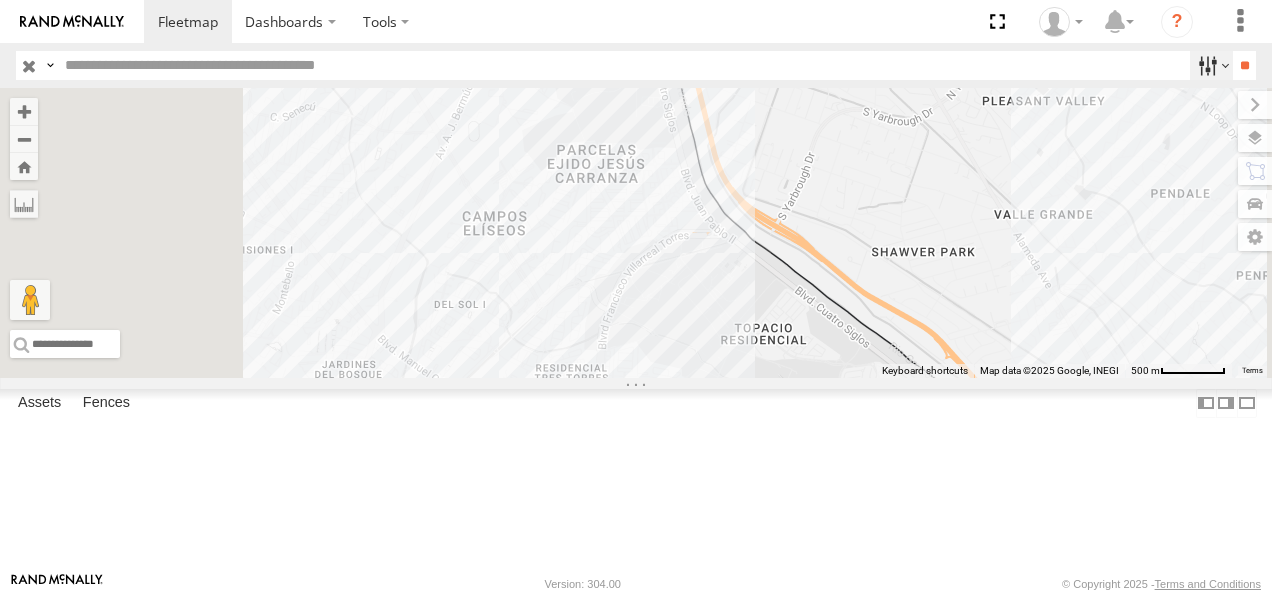 click at bounding box center [1211, 65] 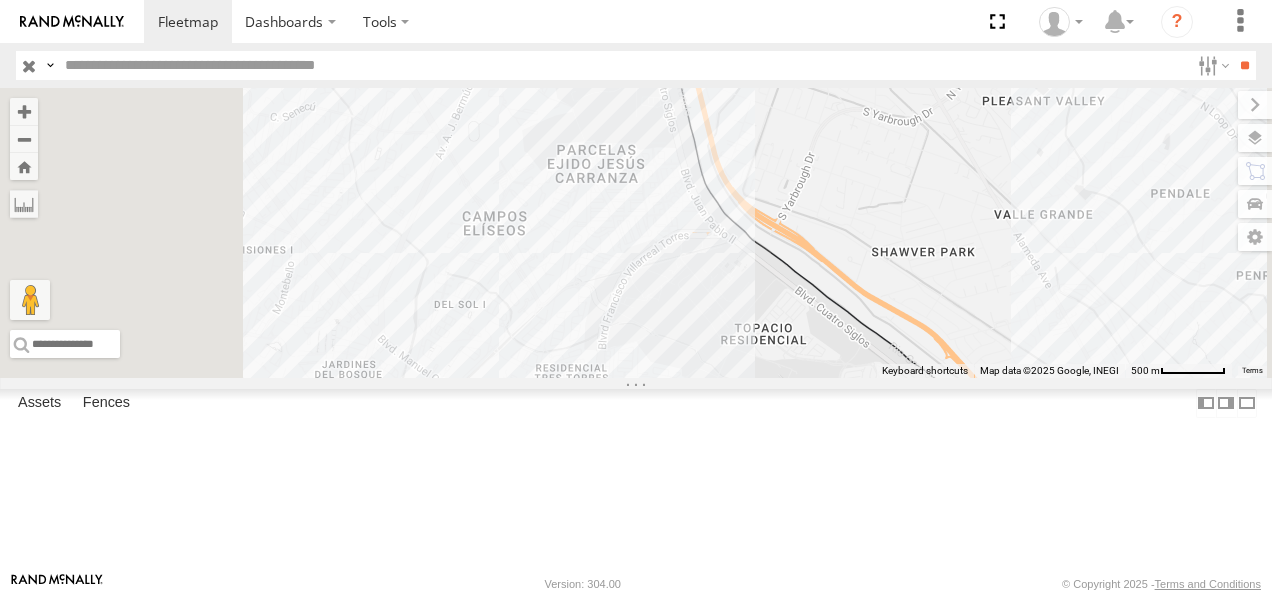 click at bounding box center [0, 0] 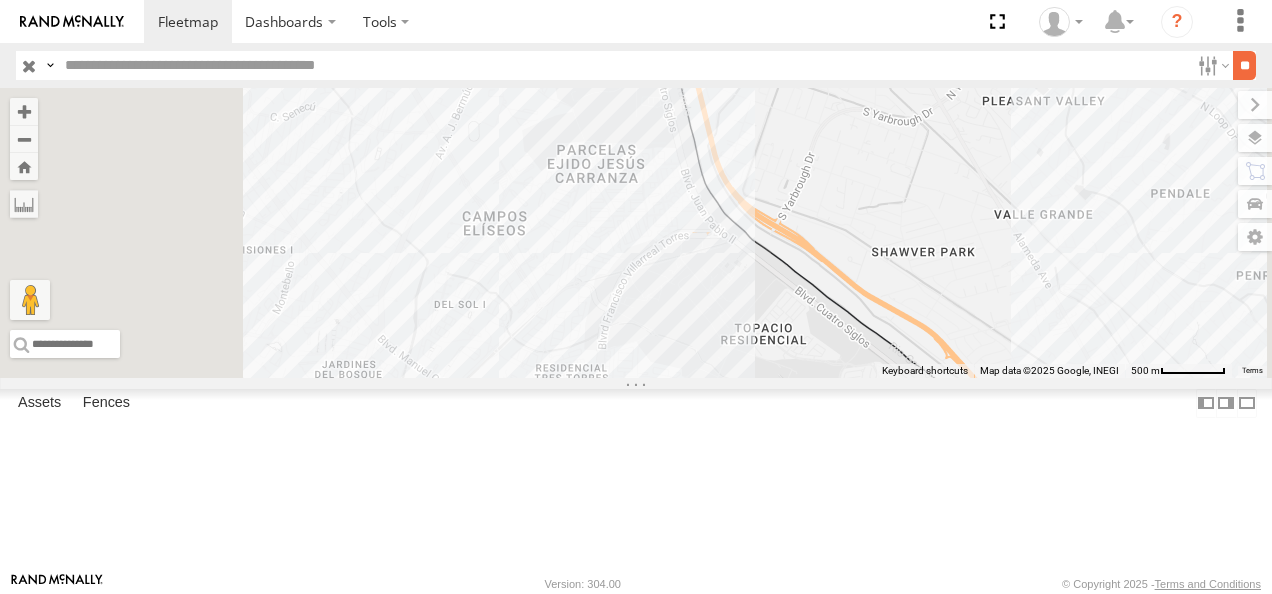 click on "**" at bounding box center [1244, 65] 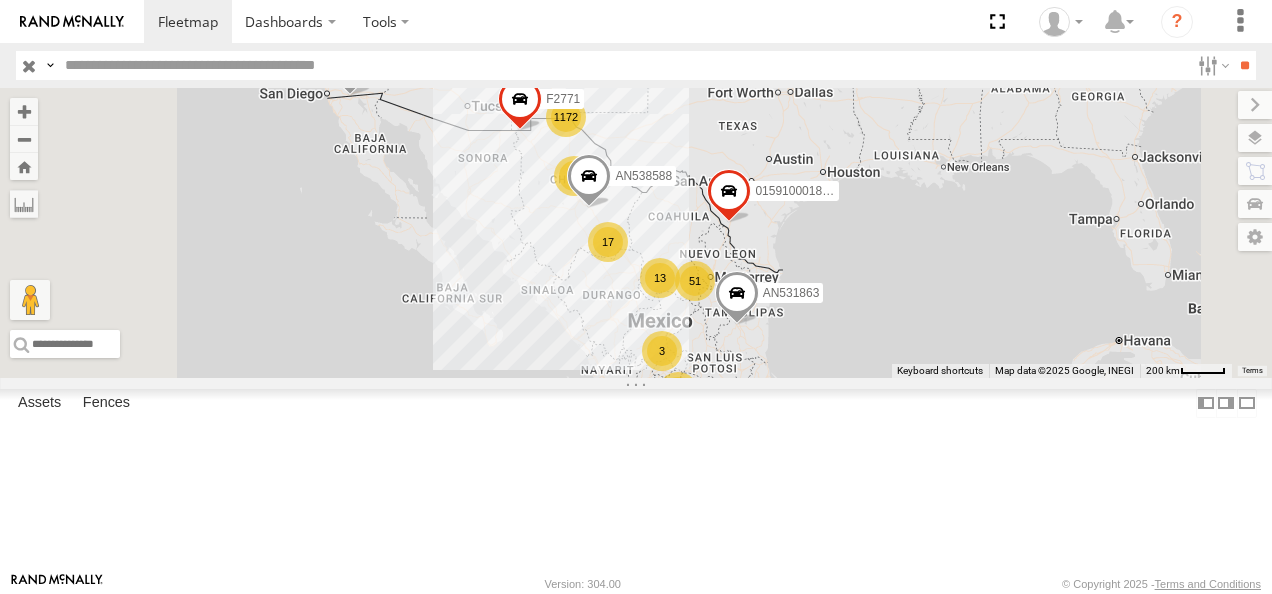 drag, startPoint x: 824, startPoint y: 194, endPoint x: 842, endPoint y: 321, distance: 128.26924 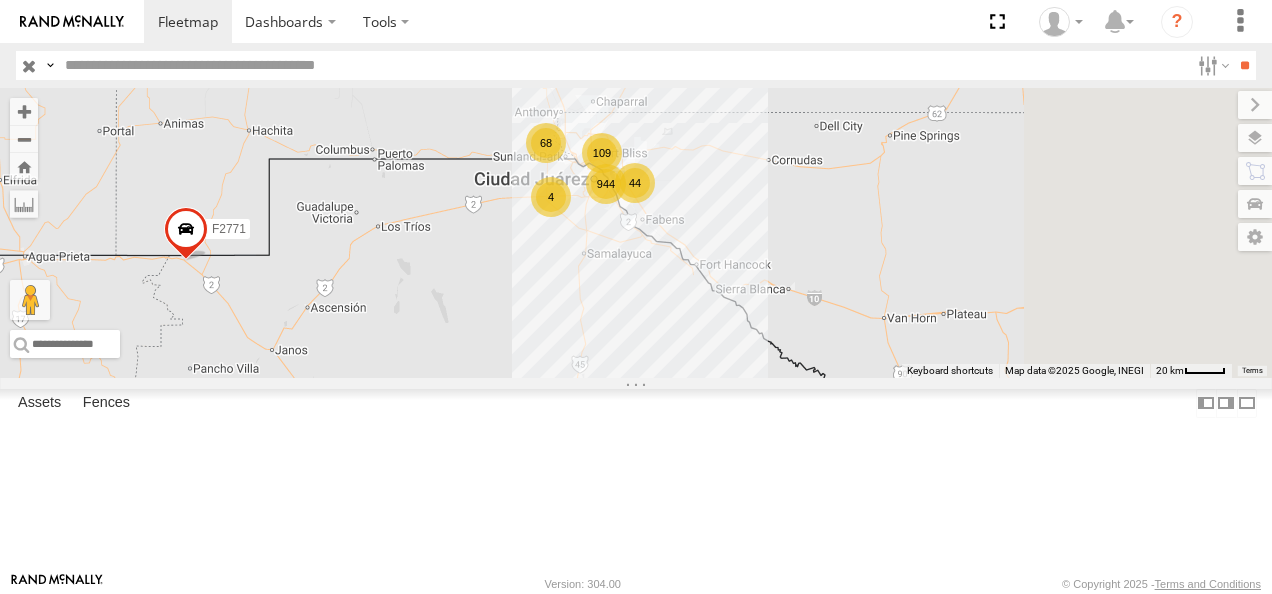 drag, startPoint x: 864, startPoint y: 298, endPoint x: 803, endPoint y: 351, distance: 80.80842 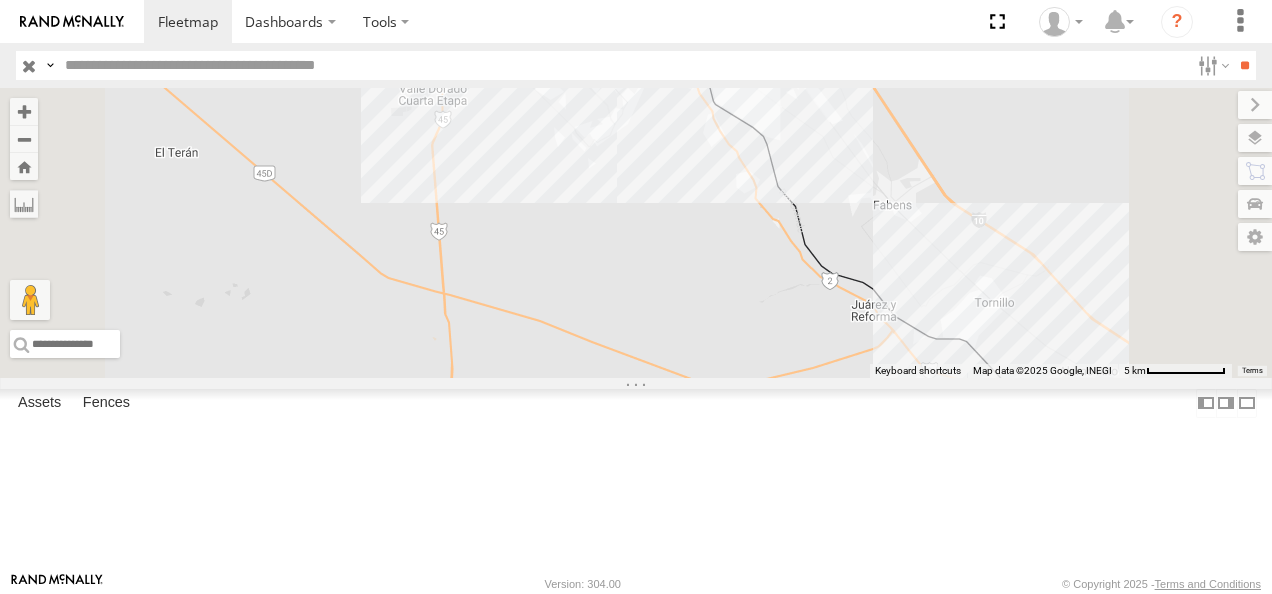 drag, startPoint x: 892, startPoint y: 234, endPoint x: 946, endPoint y: 469, distance: 241.12445 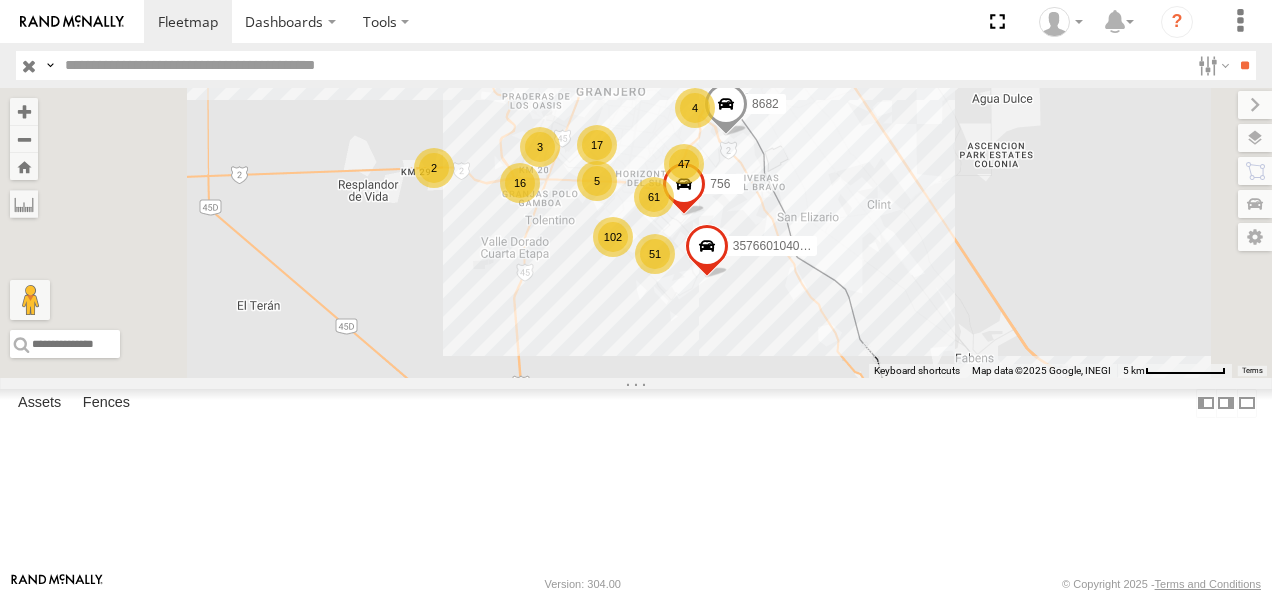 drag, startPoint x: 913, startPoint y: 319, endPoint x: 996, endPoint y: 468, distance: 170.5579 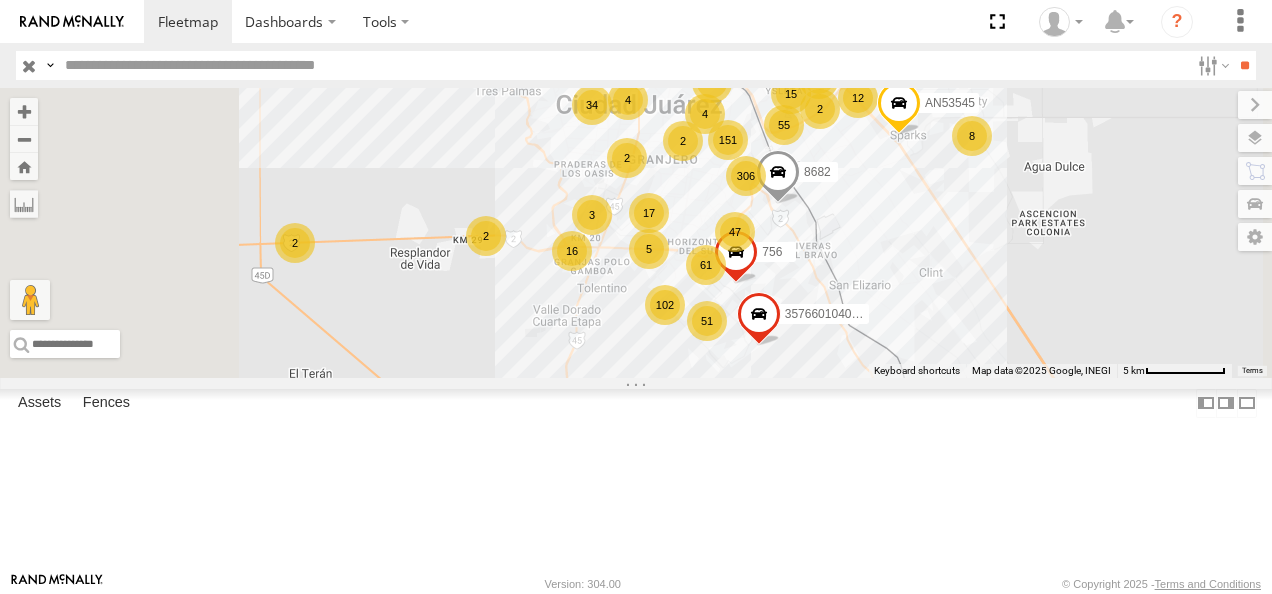 drag, startPoint x: 1008, startPoint y: 425, endPoint x: 1052, endPoint y: 482, distance: 72.00694 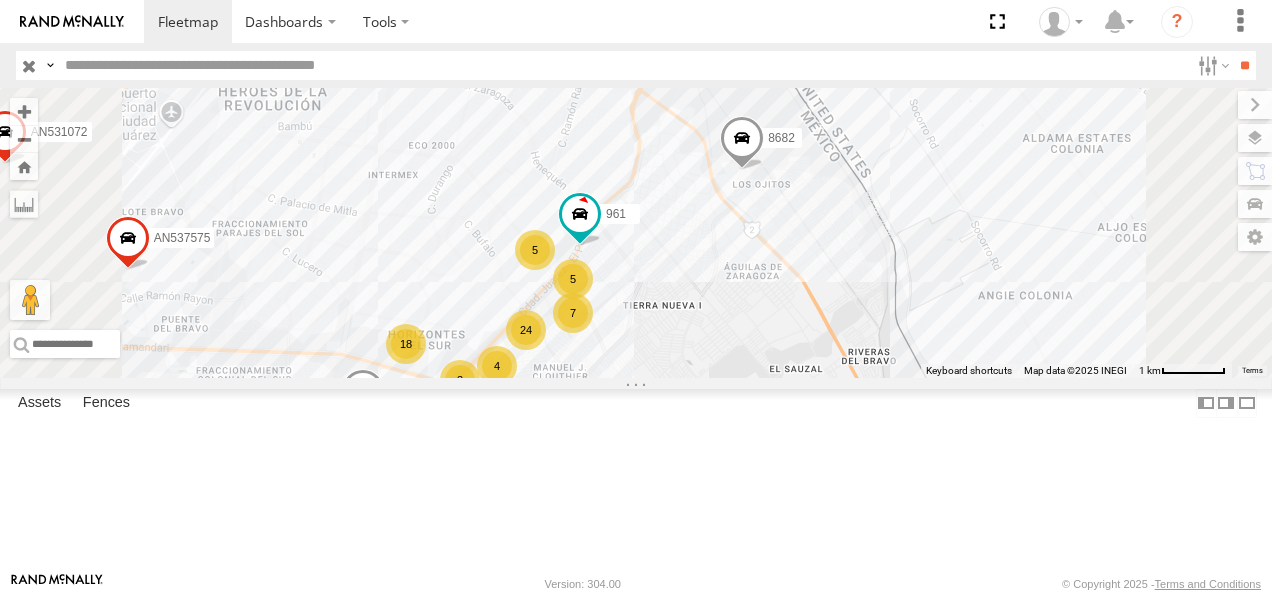 drag, startPoint x: 1026, startPoint y: 283, endPoint x: 1082, endPoint y: 529, distance: 252.29347 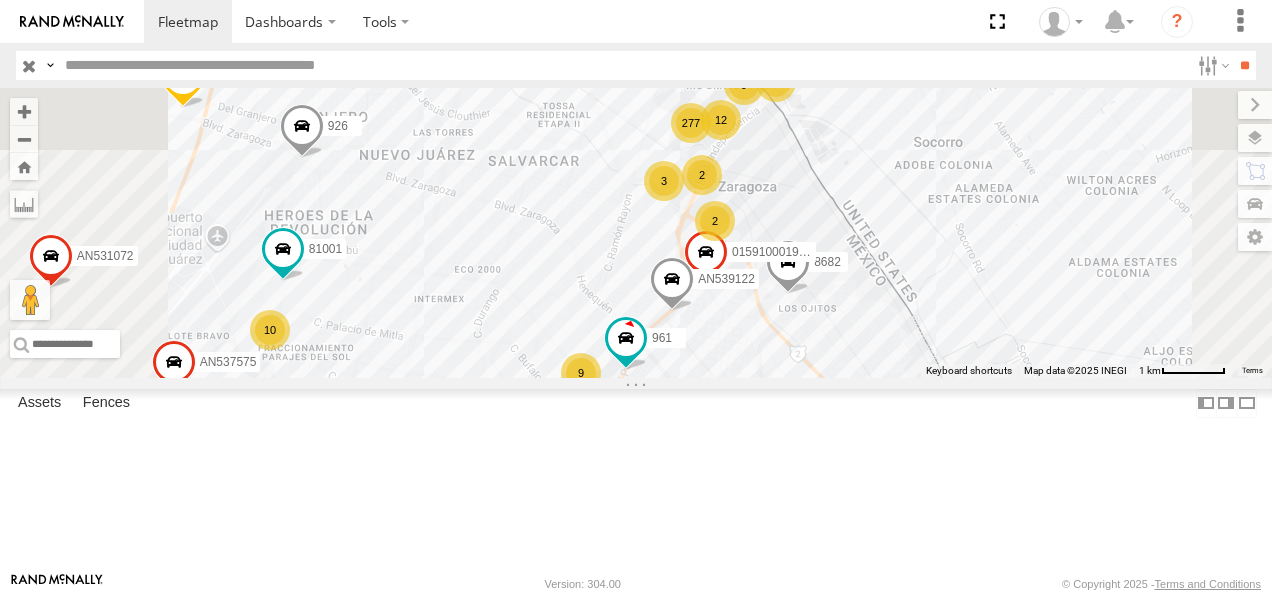 drag, startPoint x: 1032, startPoint y: 402, endPoint x: 1083, endPoint y: 540, distance: 147.12239 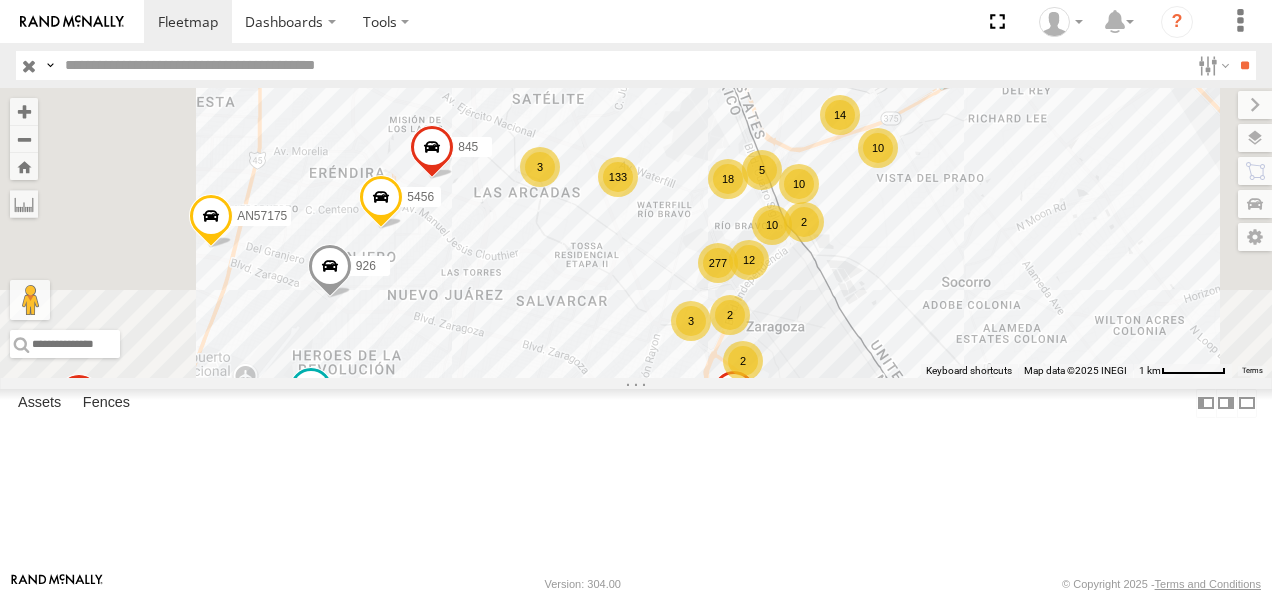 drag, startPoint x: 1032, startPoint y: 306, endPoint x: 1060, endPoint y: 449, distance: 145.71547 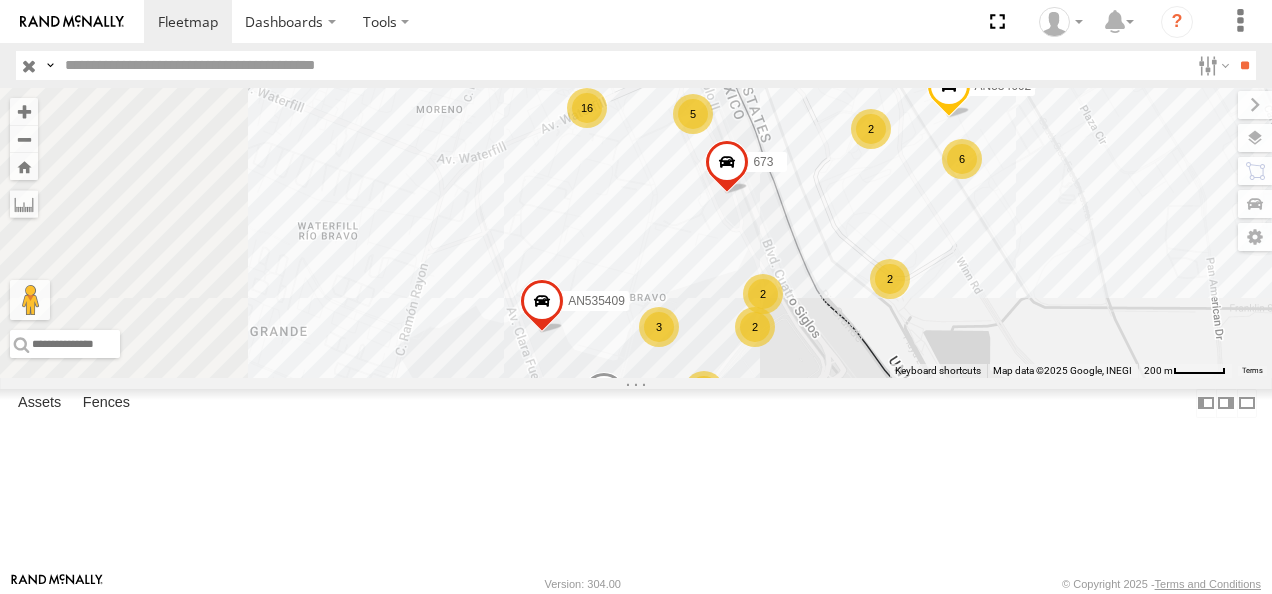 drag, startPoint x: 1022, startPoint y: 316, endPoint x: 1053, endPoint y: 472, distance: 159.05031 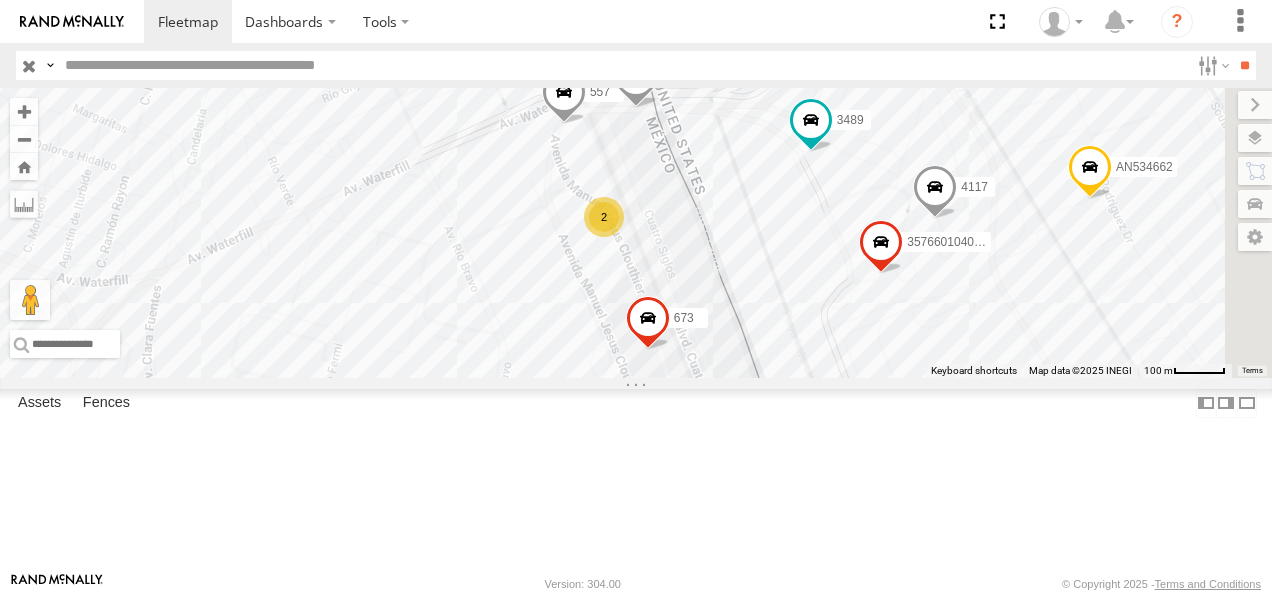drag, startPoint x: 1084, startPoint y: 289, endPoint x: 994, endPoint y: 547, distance: 273.24713 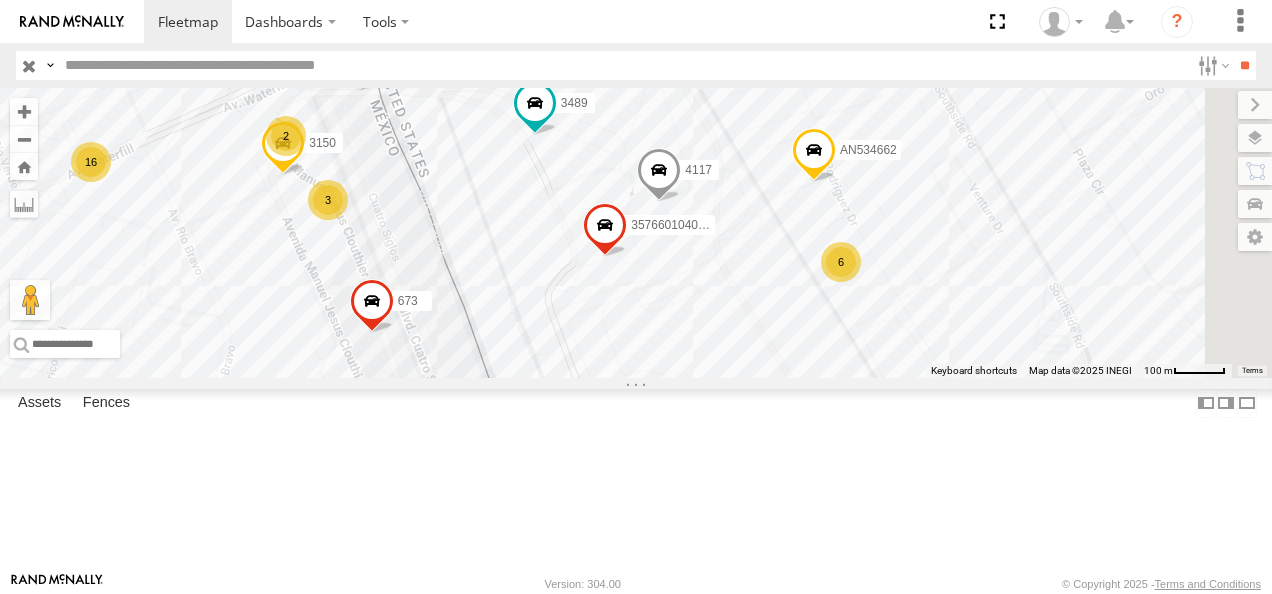 drag, startPoint x: 1164, startPoint y: 397, endPoint x: 975, endPoint y: 372, distance: 190.64627 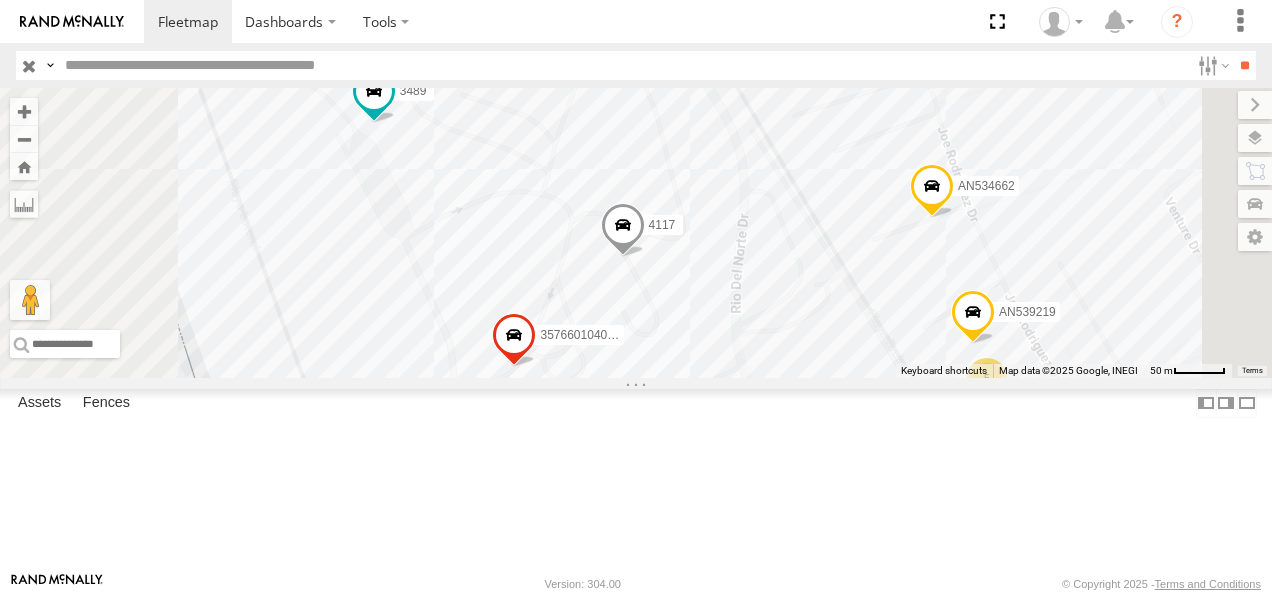 drag, startPoint x: 1007, startPoint y: 293, endPoint x: 1096, endPoint y: 443, distance: 174.41617 